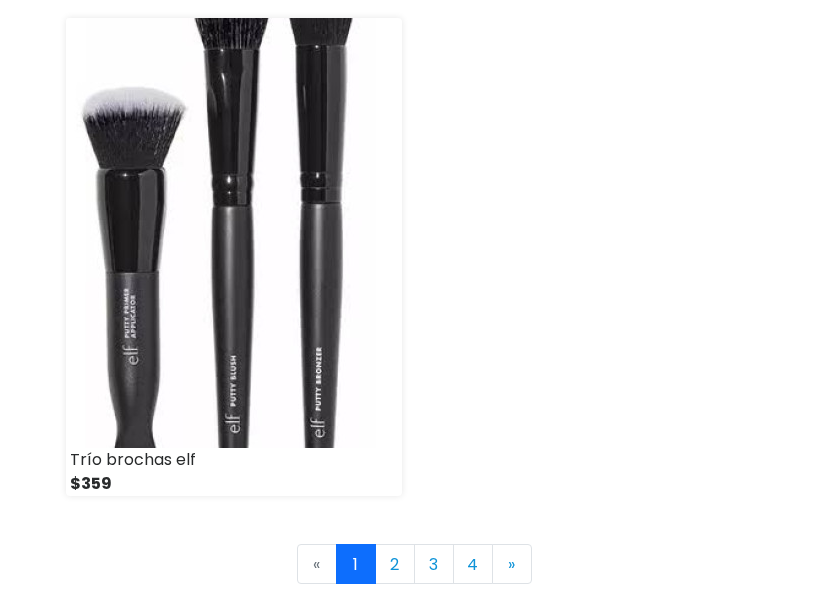 scroll, scrollTop: 6793, scrollLeft: 0, axis: vertical 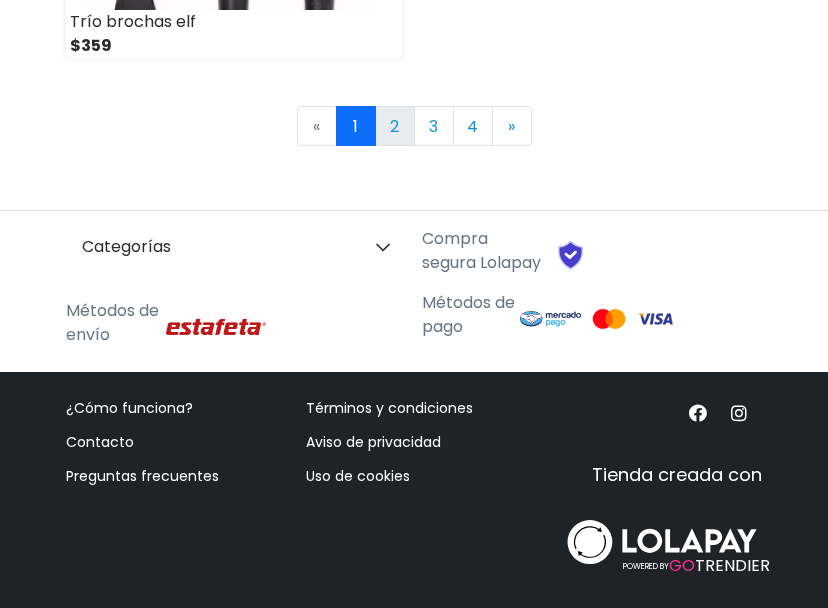 click on "2" at bounding box center [395, 126] 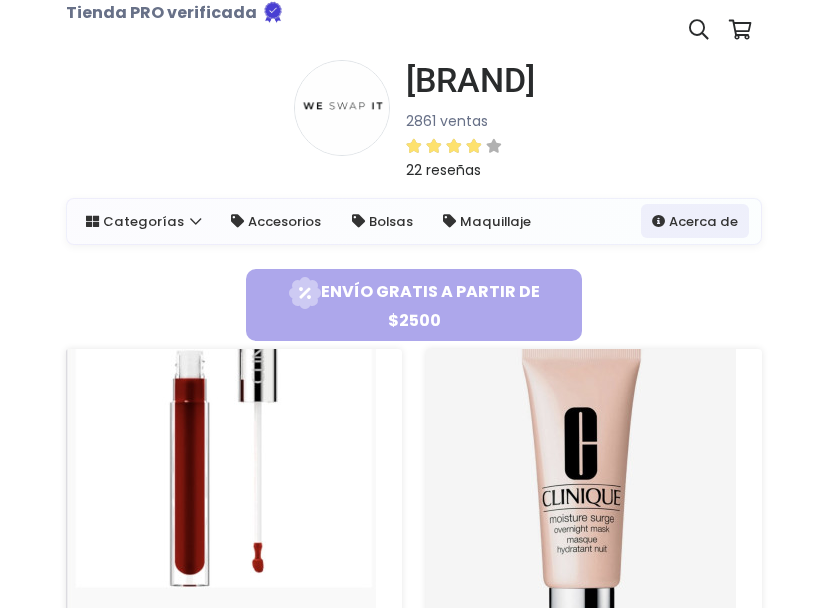 scroll, scrollTop: 0, scrollLeft: 0, axis: both 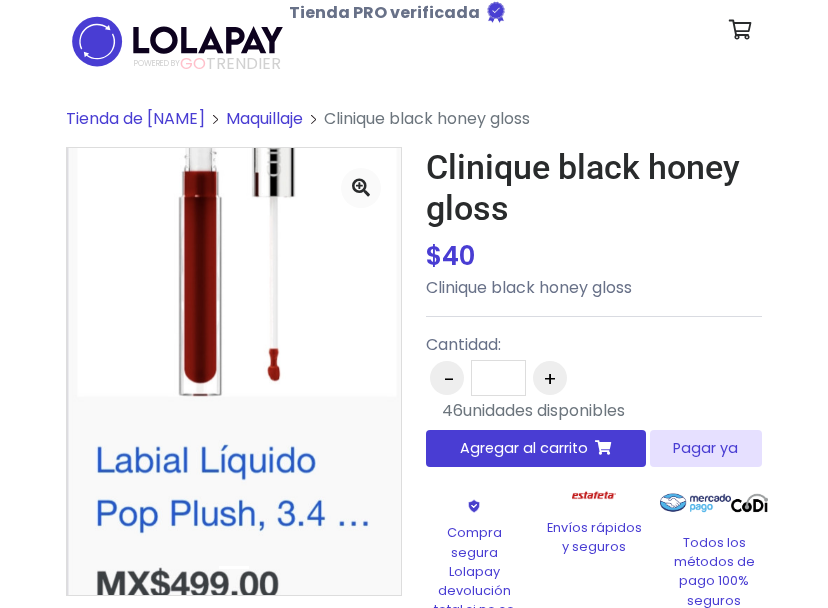 click on "Pagar ya" at bounding box center [706, 448] 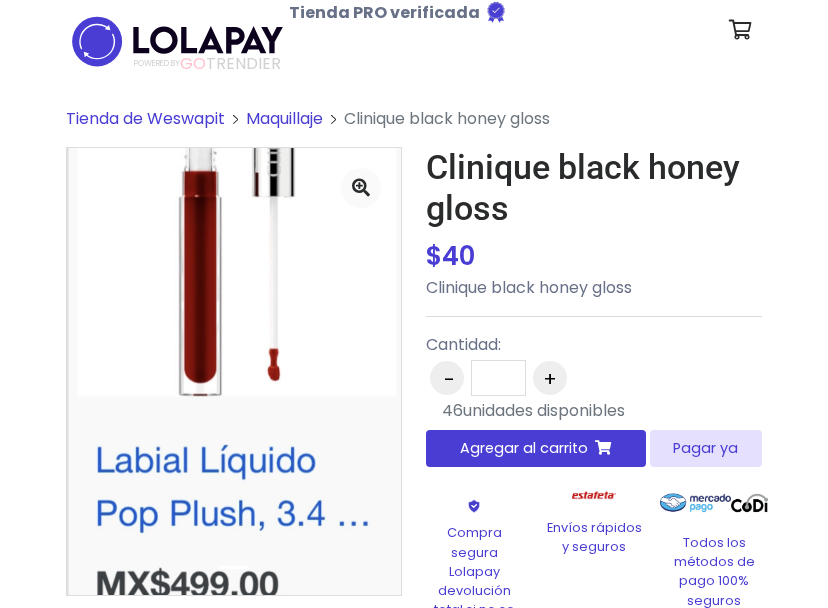 scroll, scrollTop: 0, scrollLeft: 0, axis: both 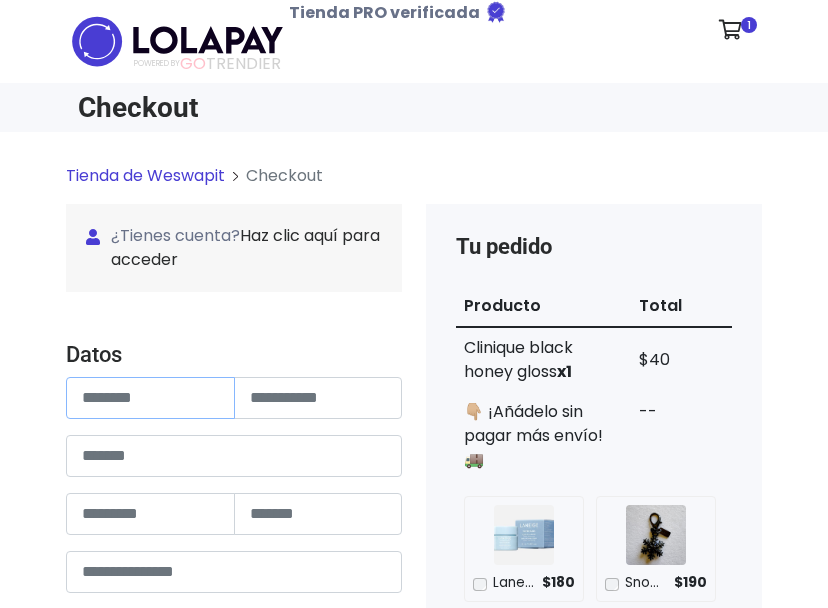 click at bounding box center [150, 398] 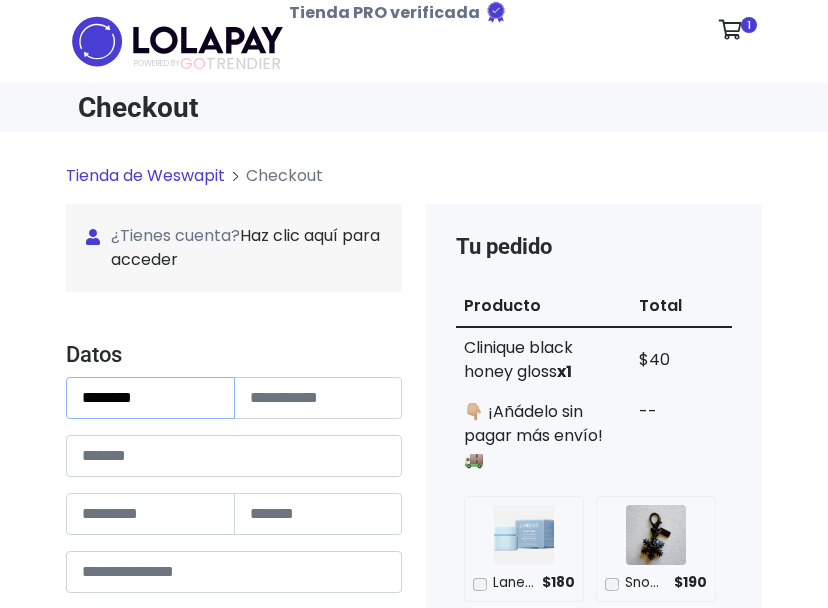 type on "********" 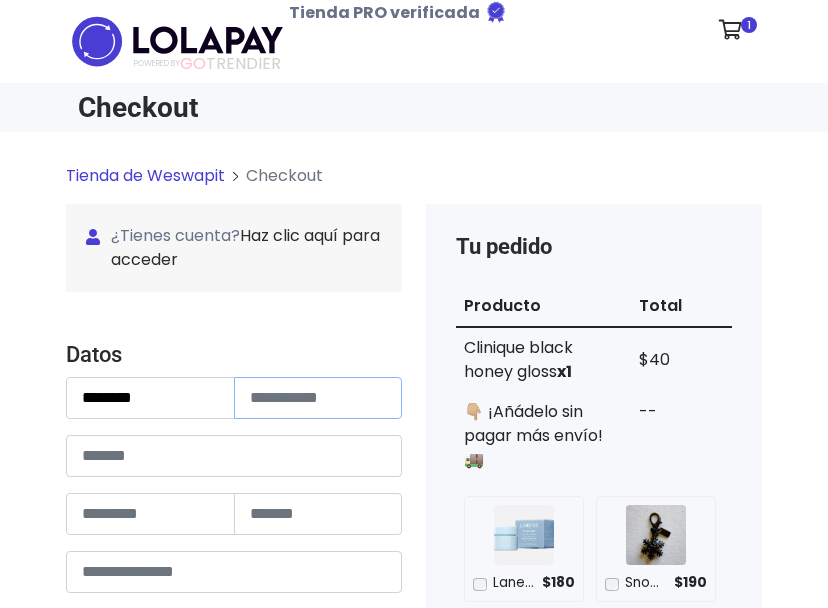 click at bounding box center (318, 398) 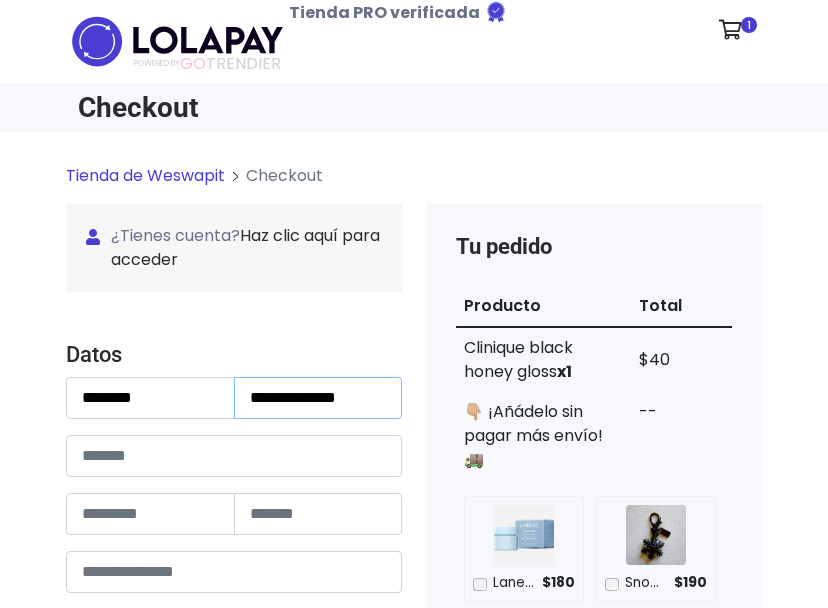 type on "**********" 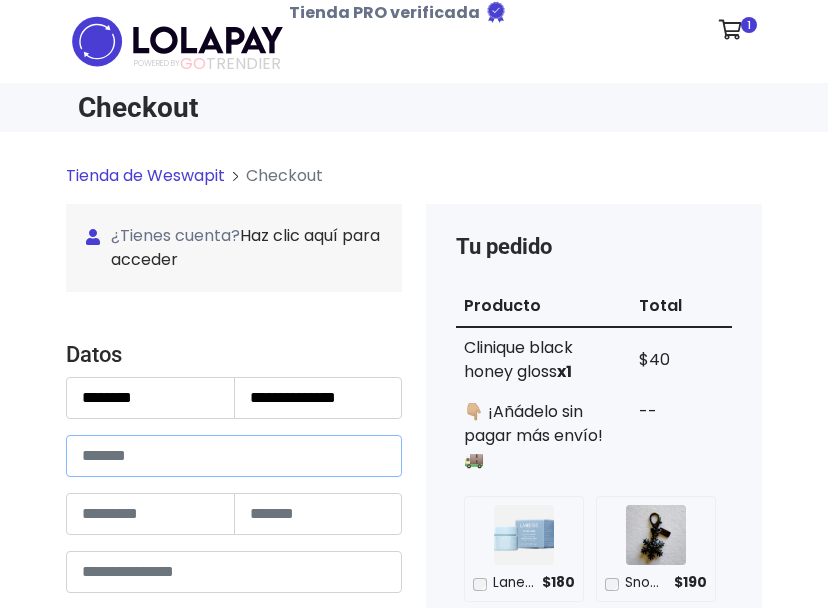 click at bounding box center [234, 456] 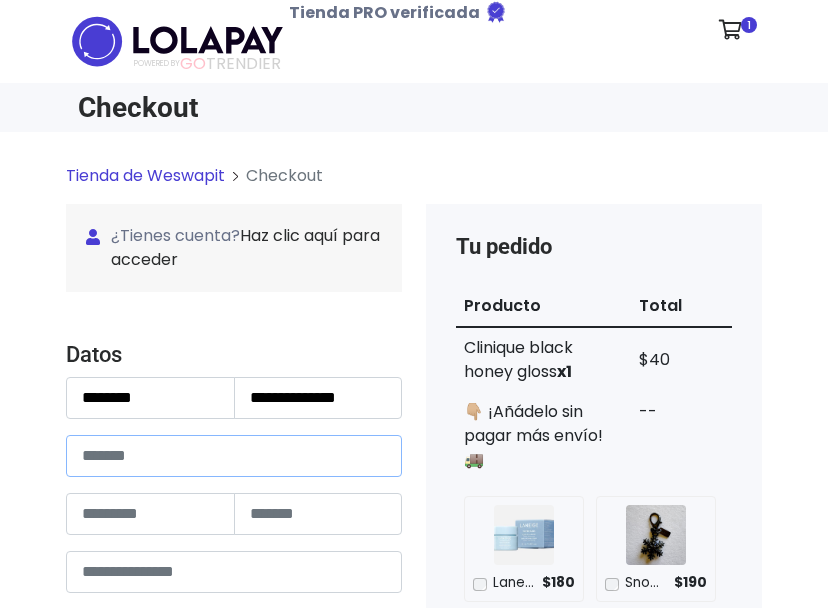 paste on "**********" 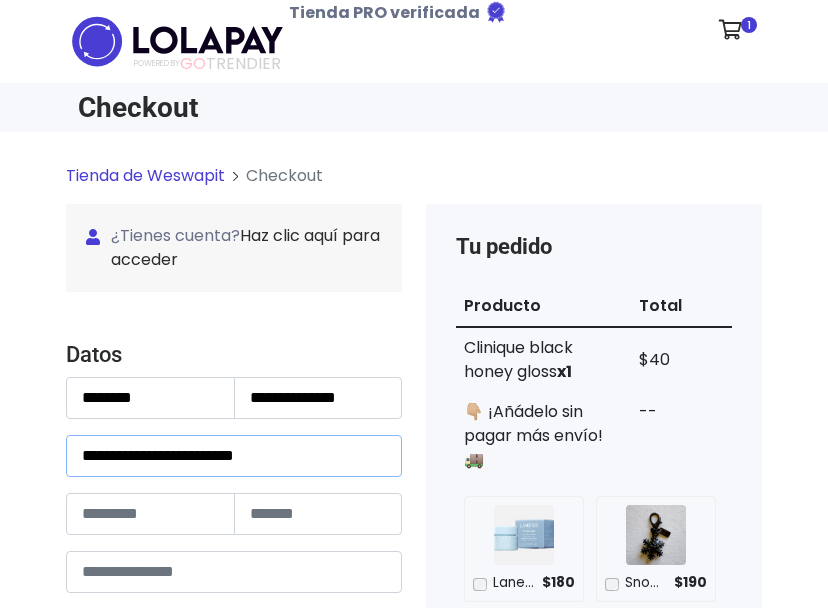 drag, startPoint x: 285, startPoint y: 457, endPoint x: 255, endPoint y: 455, distance: 30.066593 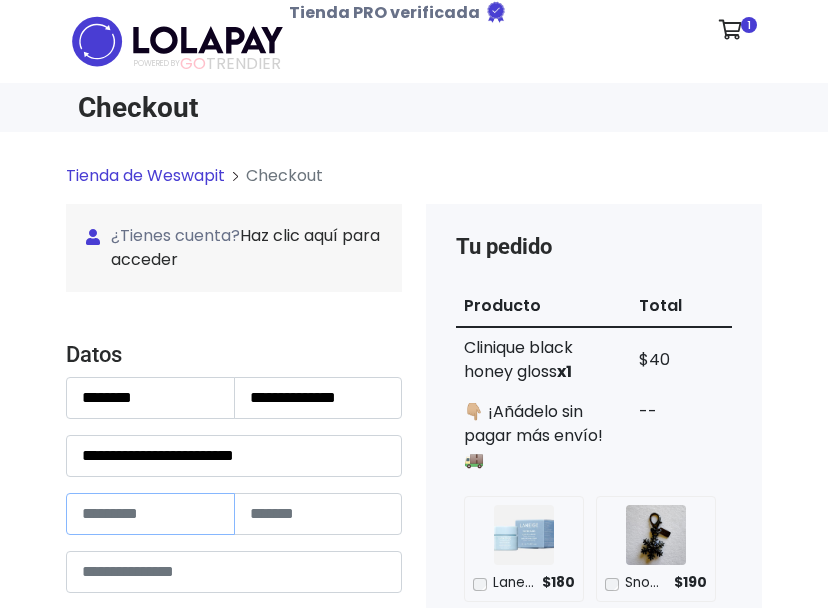 click at bounding box center (150, 514) 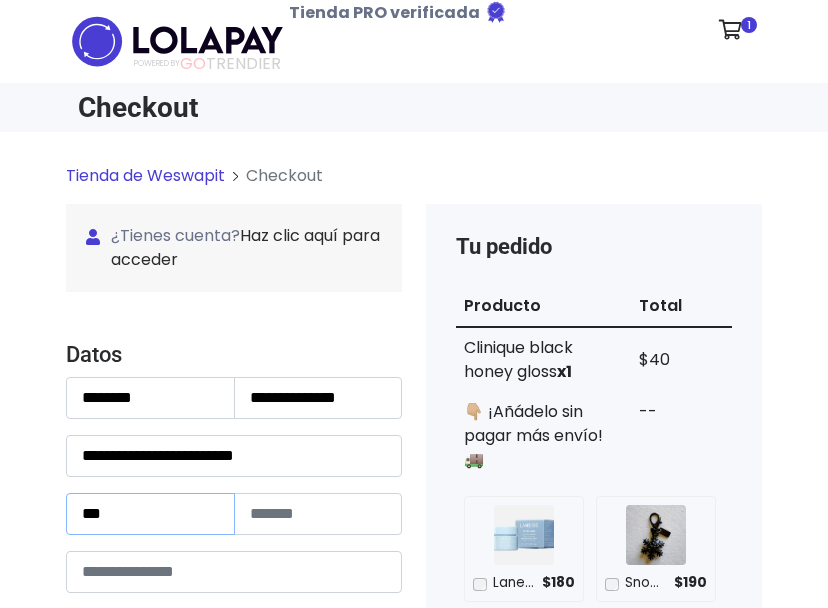 type on "***" 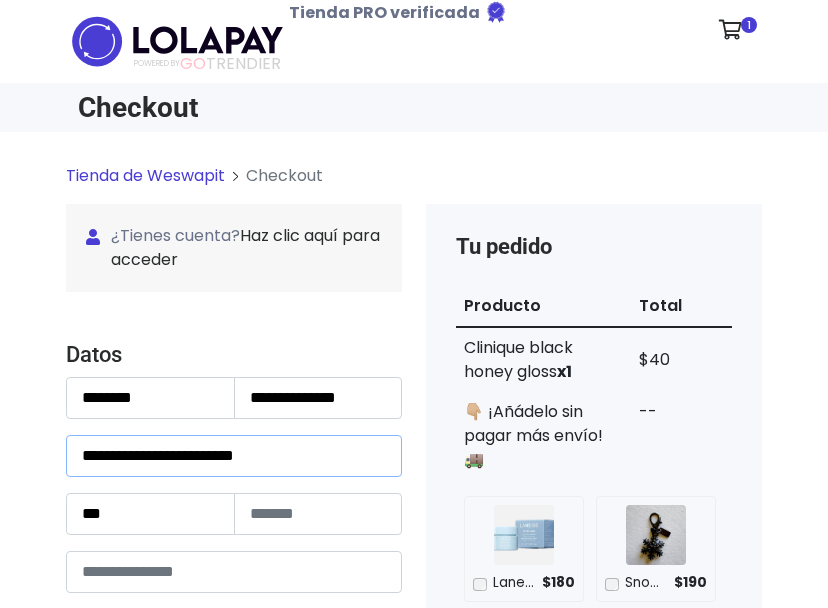 click on "**********" at bounding box center (234, 456) 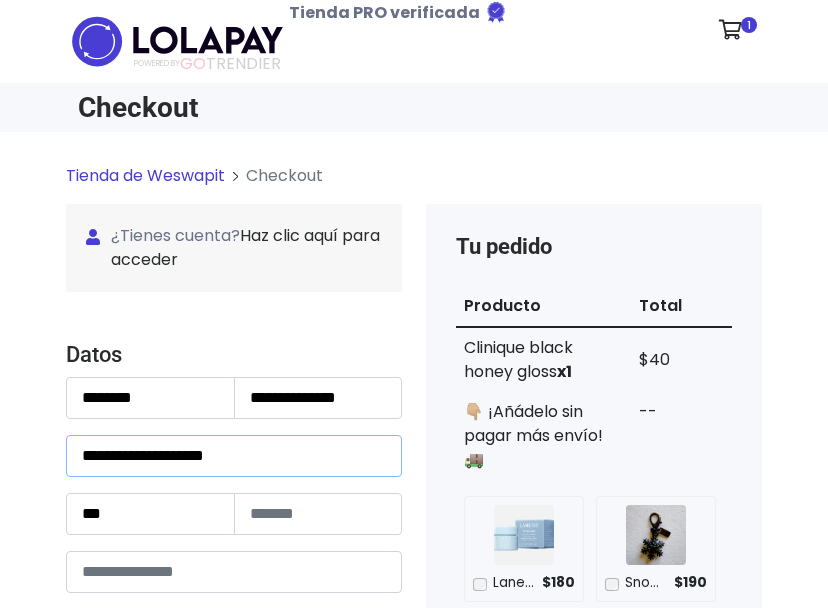 type on "**********" 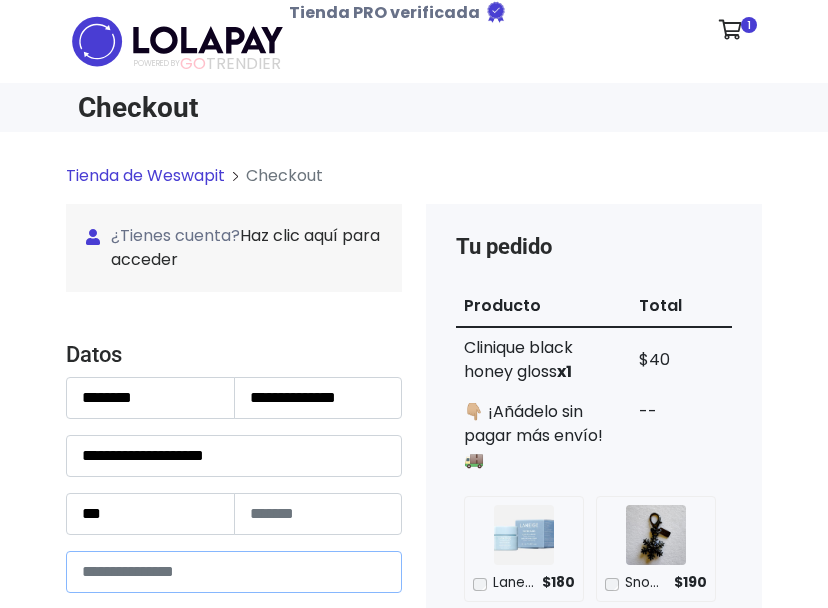 click at bounding box center [234, 572] 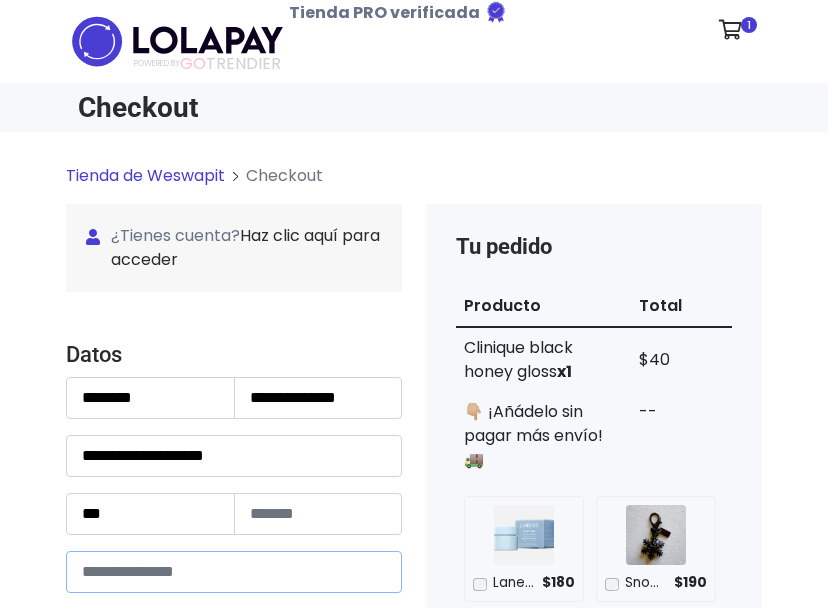 paste on "*****" 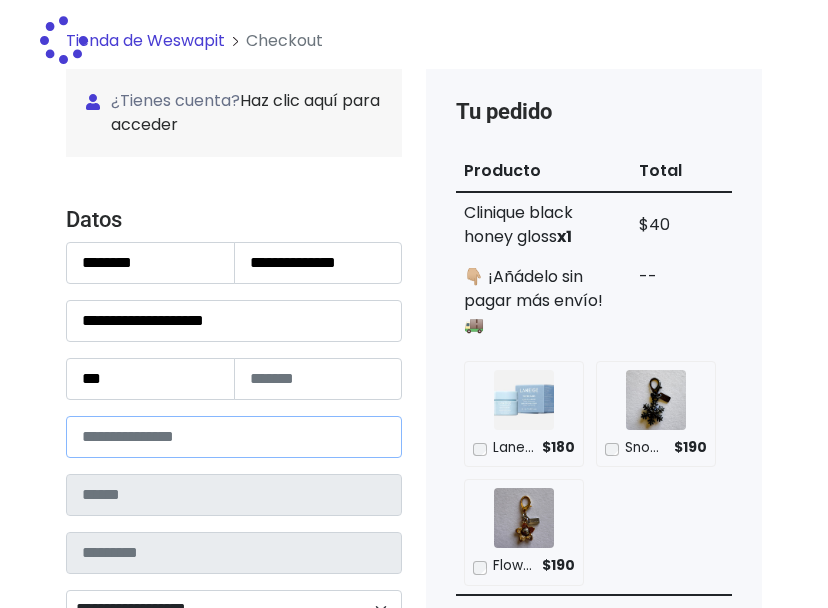 scroll, scrollTop: 186, scrollLeft: 0, axis: vertical 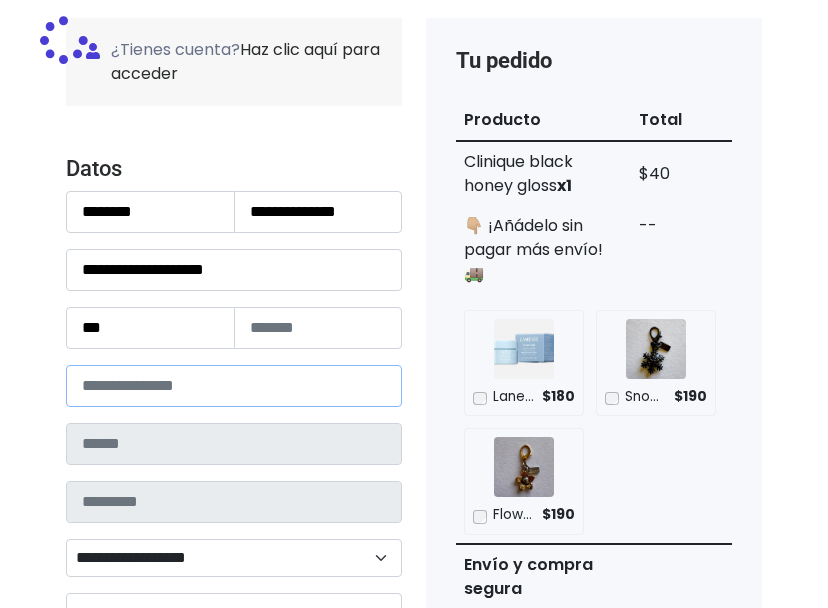 type on "**********" 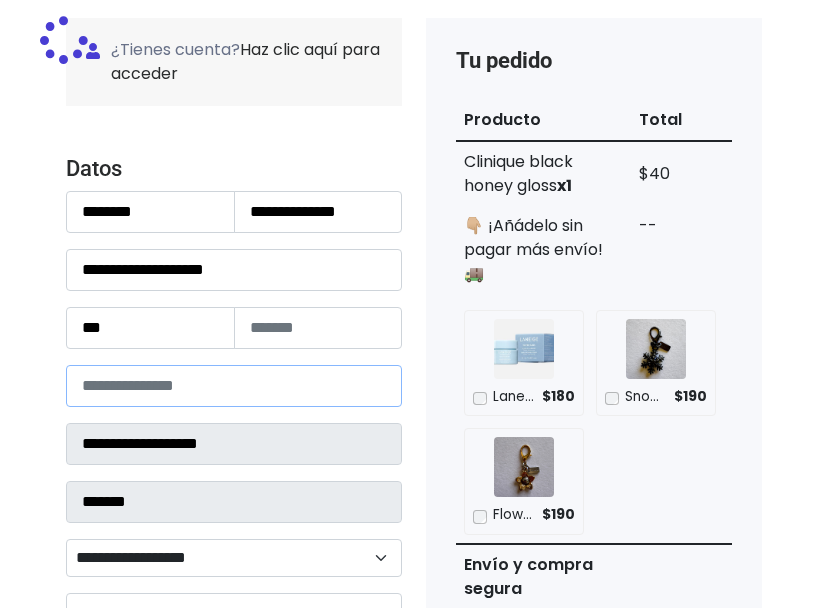 select 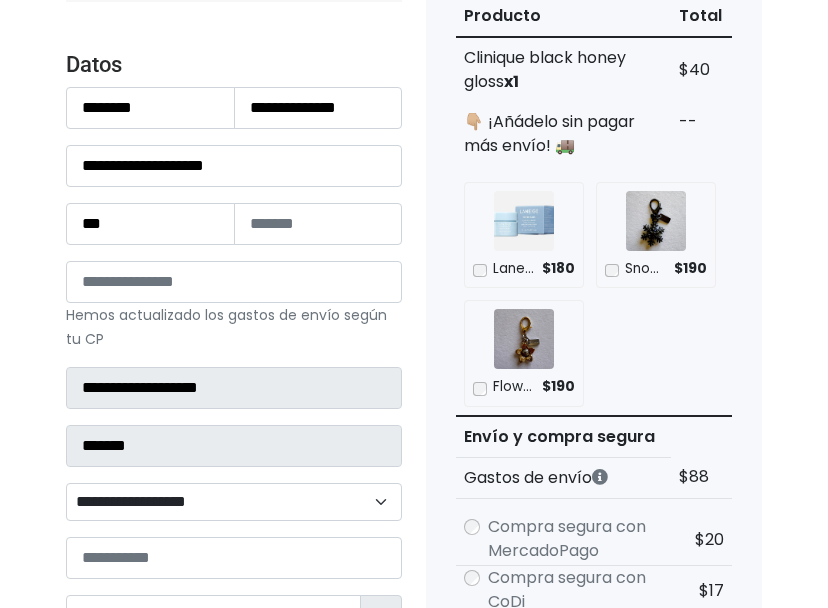 scroll, scrollTop: 735, scrollLeft: 0, axis: vertical 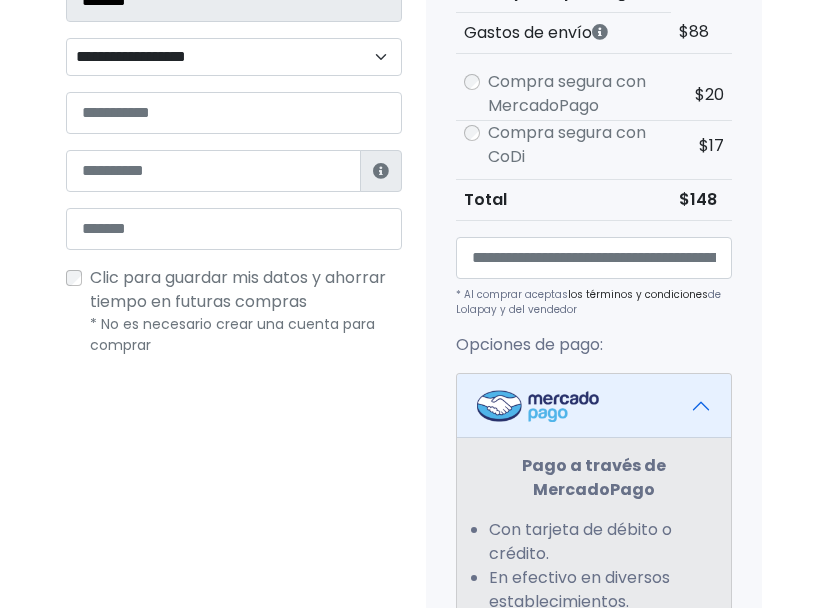 type on "*****" 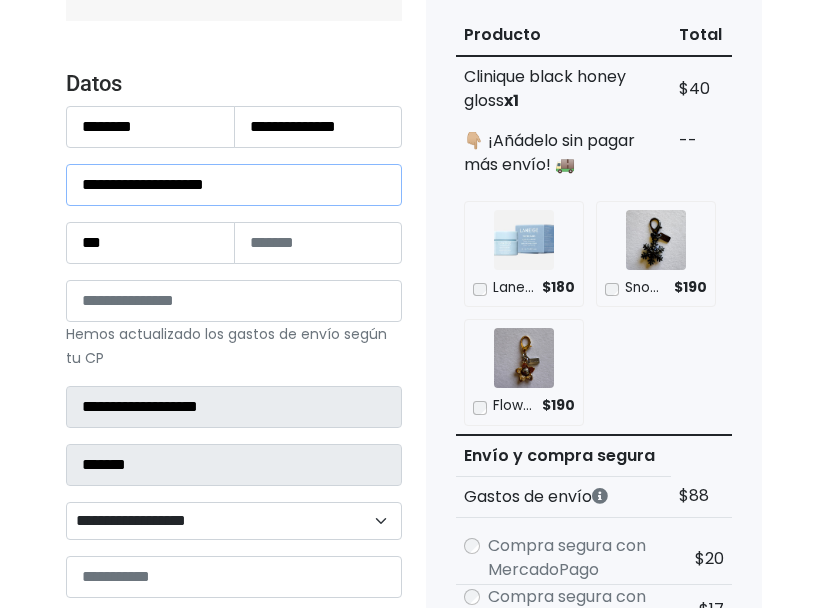 click on "**********" at bounding box center [234, 185] 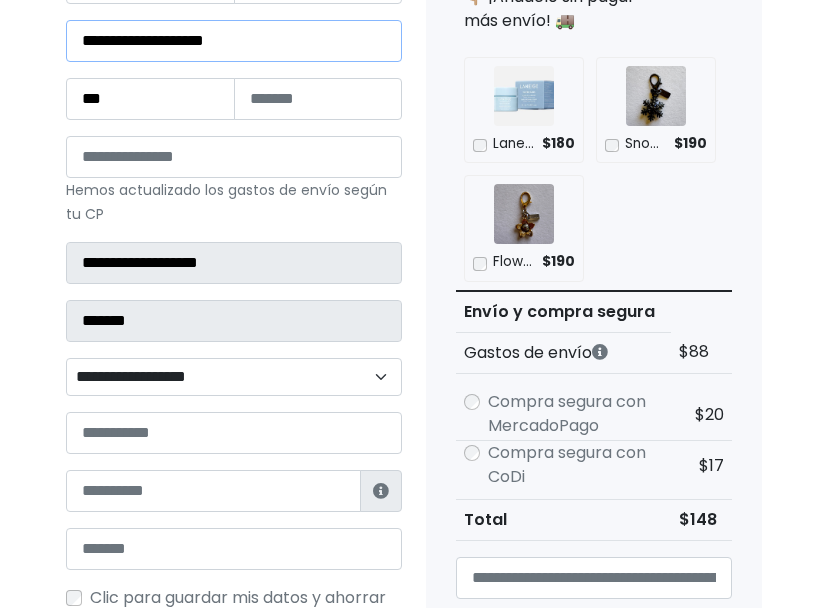 scroll, scrollTop: 777, scrollLeft: 0, axis: vertical 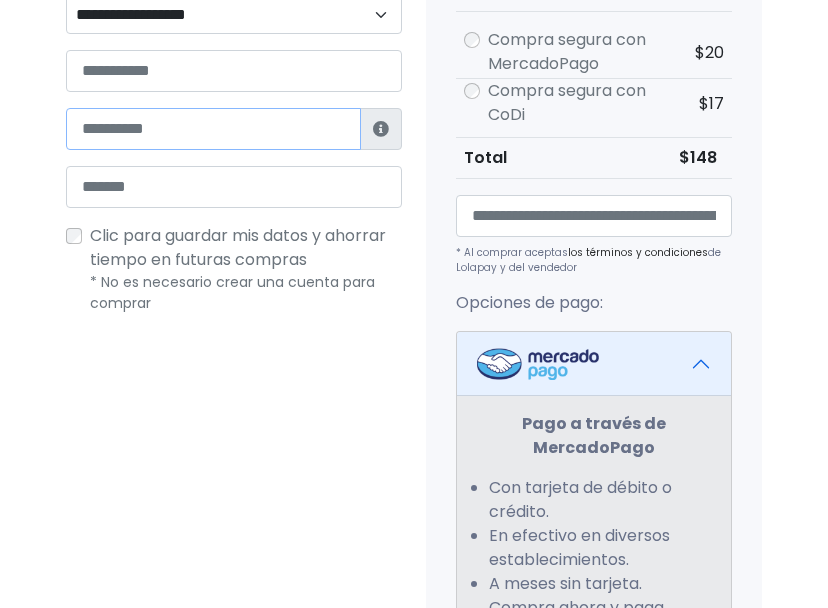 paste on "**********" 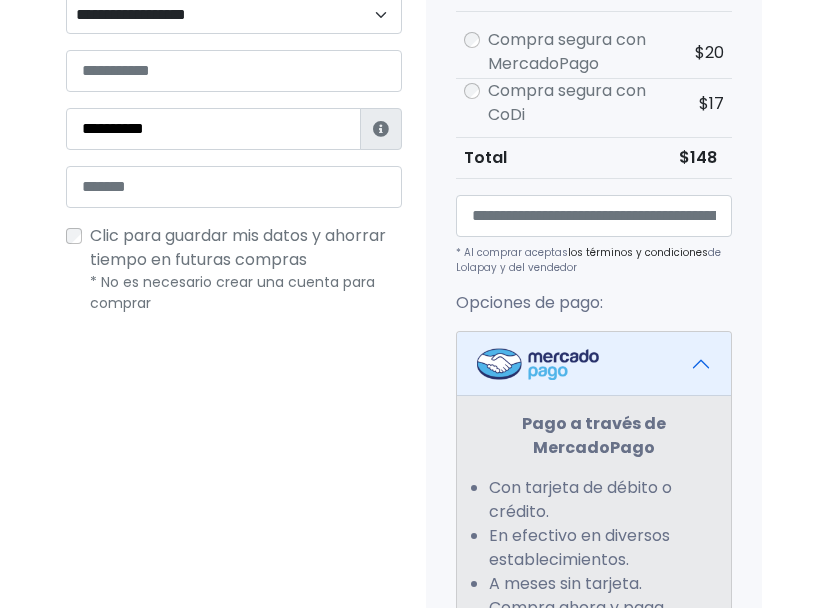 scroll, scrollTop: 731, scrollLeft: 0, axis: vertical 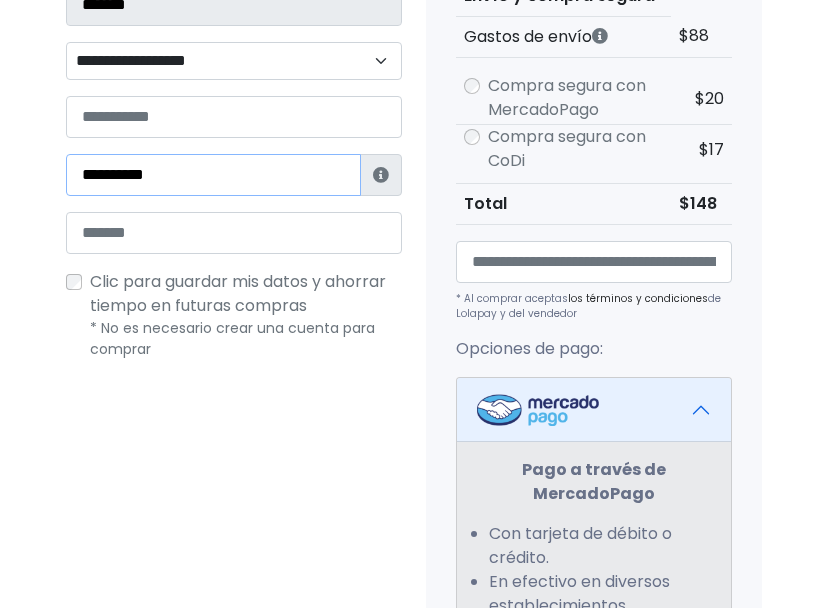 type on "**********" 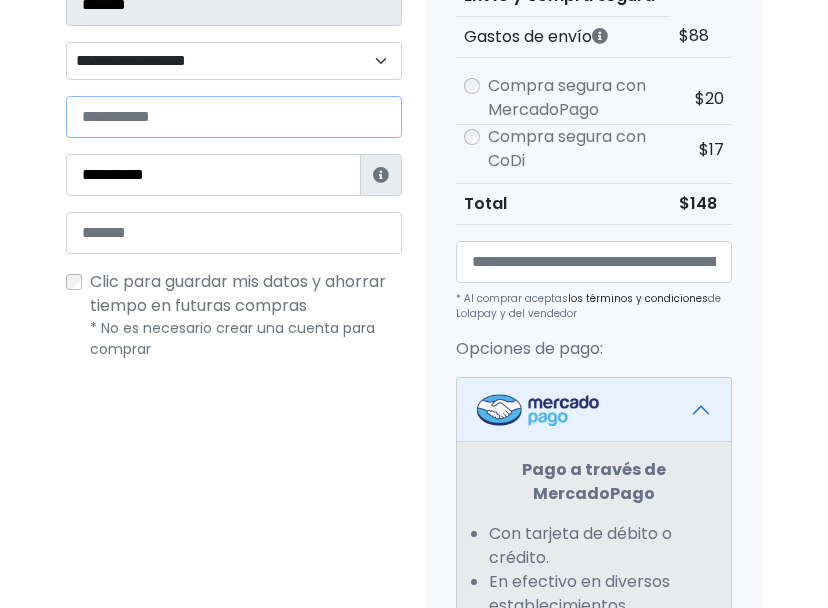 click at bounding box center [234, 117] 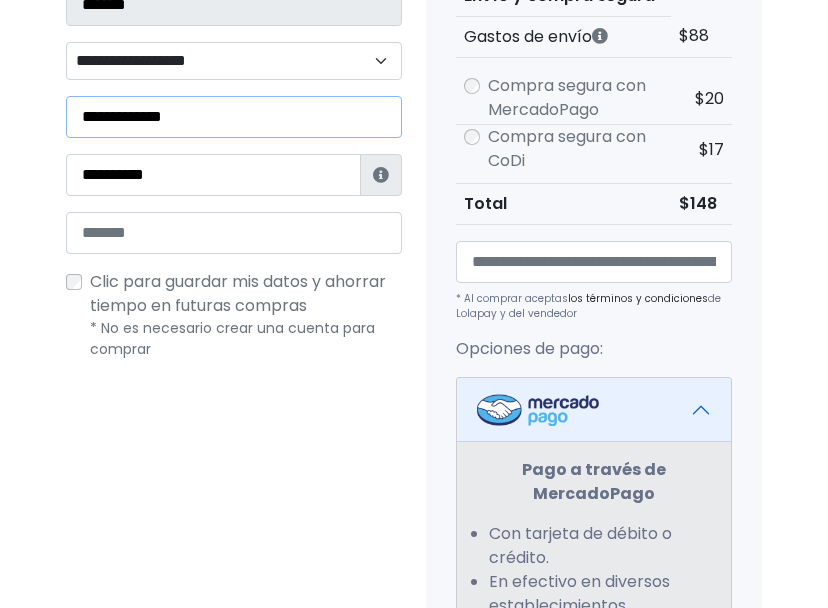 type on "**********" 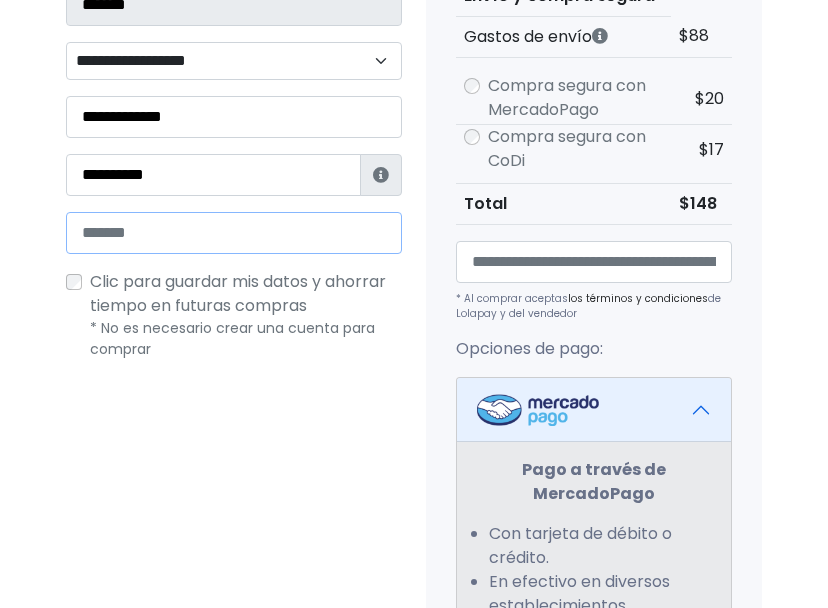 click at bounding box center (234, 233) 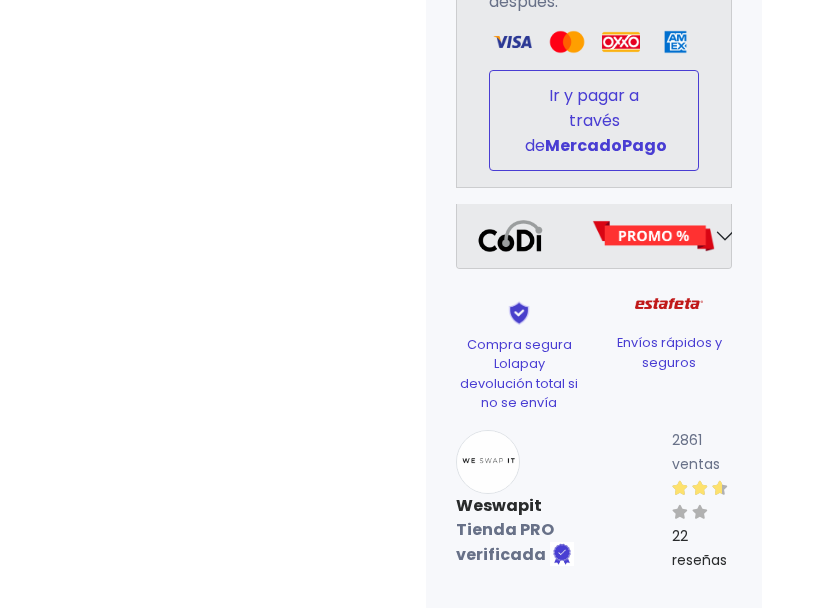type on "**********" 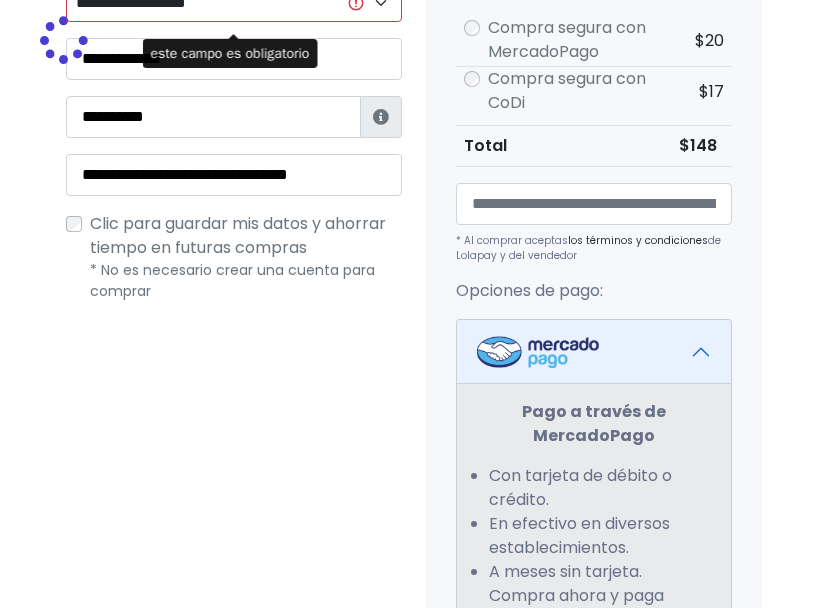 scroll, scrollTop: 778, scrollLeft: 0, axis: vertical 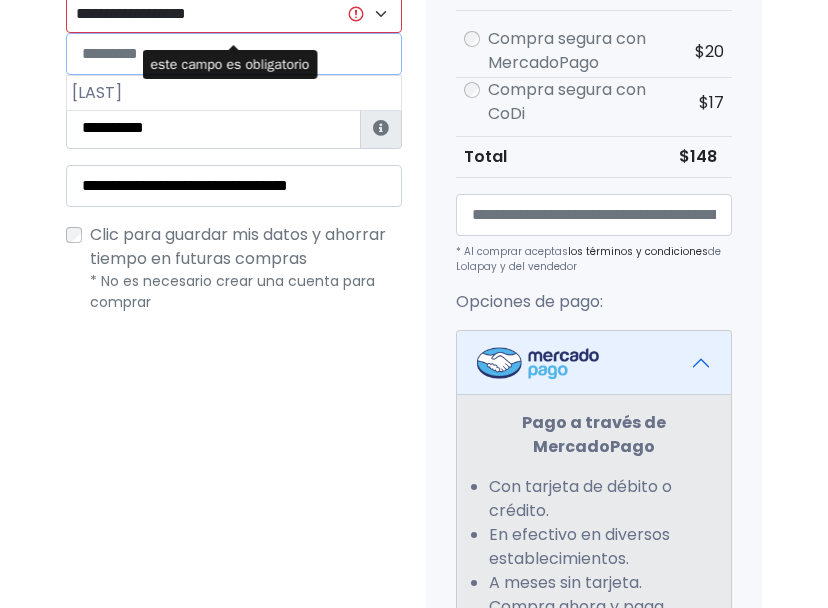 click on "**********" at bounding box center (234, 14) 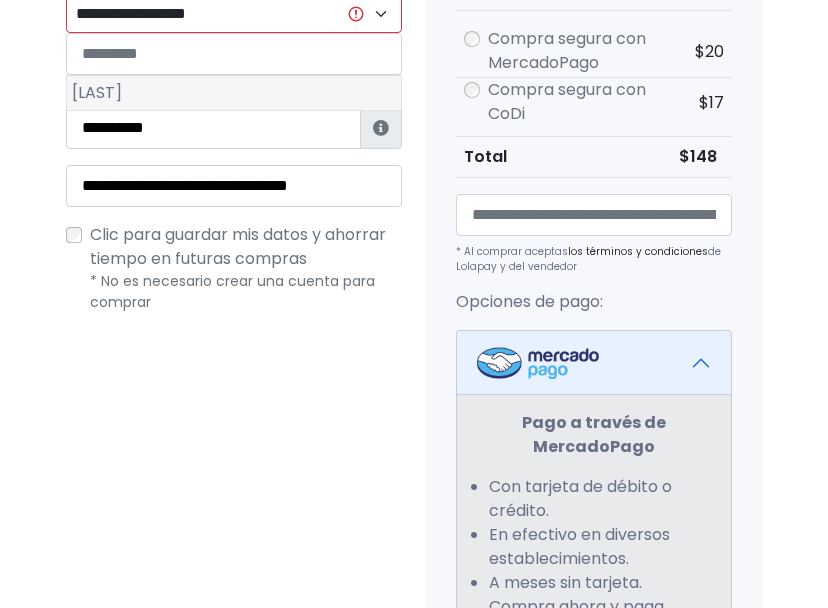 click on "Primo Tapia" at bounding box center [234, 93] 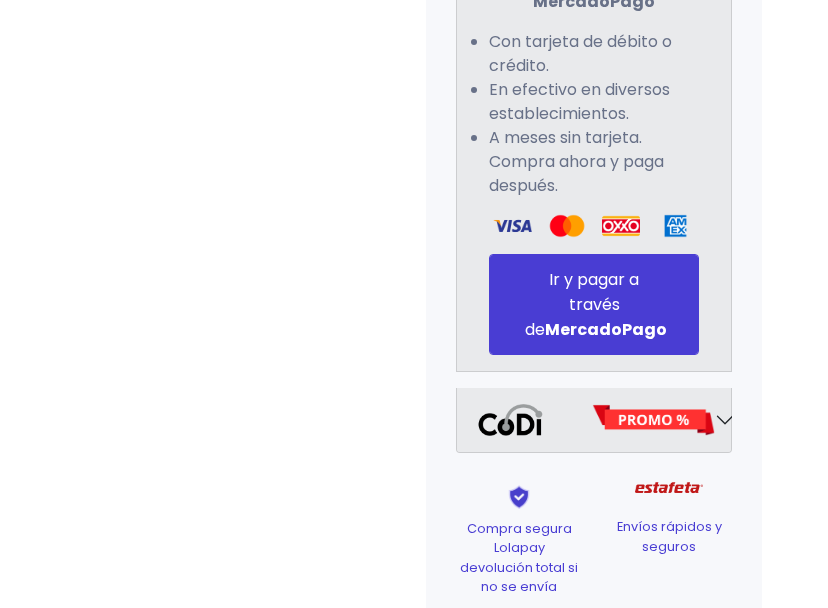 scroll, scrollTop: 1273, scrollLeft: 0, axis: vertical 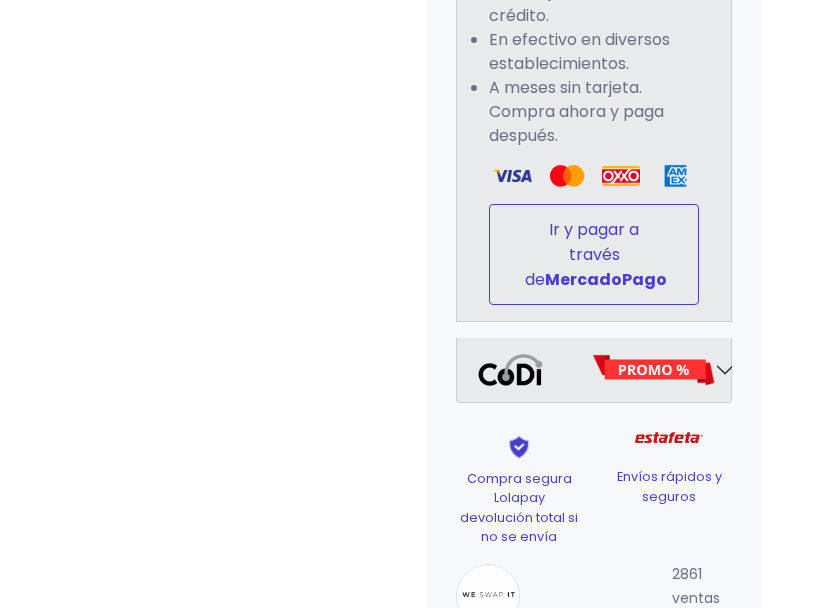 click on "Ir y pagar a través de  MercadoPago" at bounding box center (594, 254) 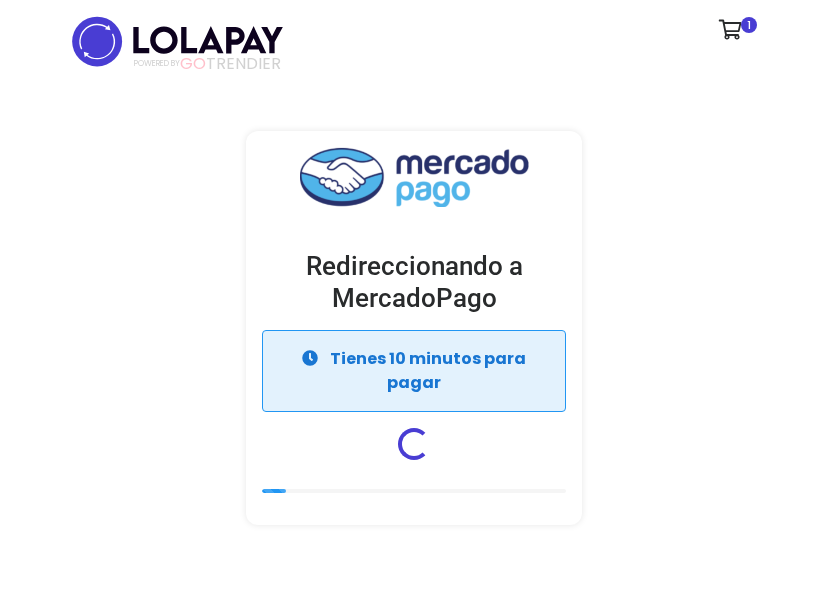 scroll, scrollTop: 0, scrollLeft: 0, axis: both 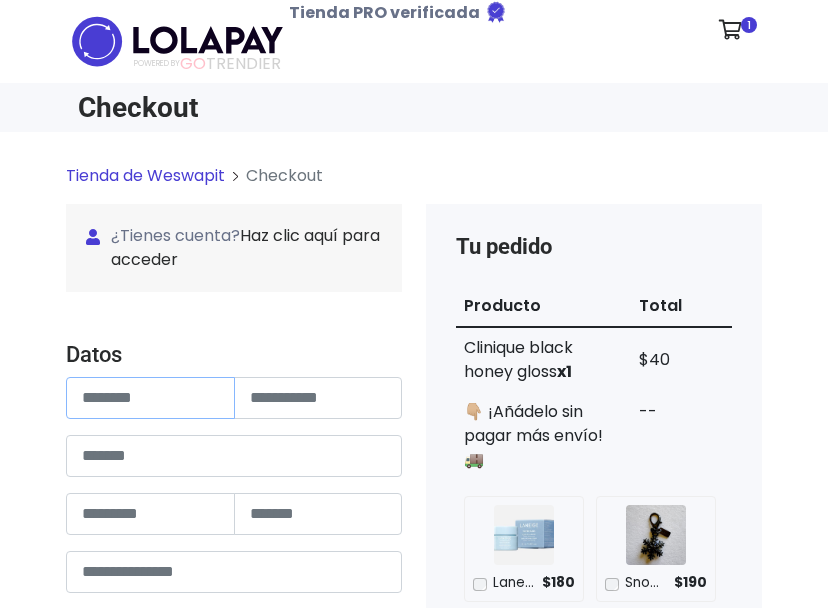 click at bounding box center [150, 398] 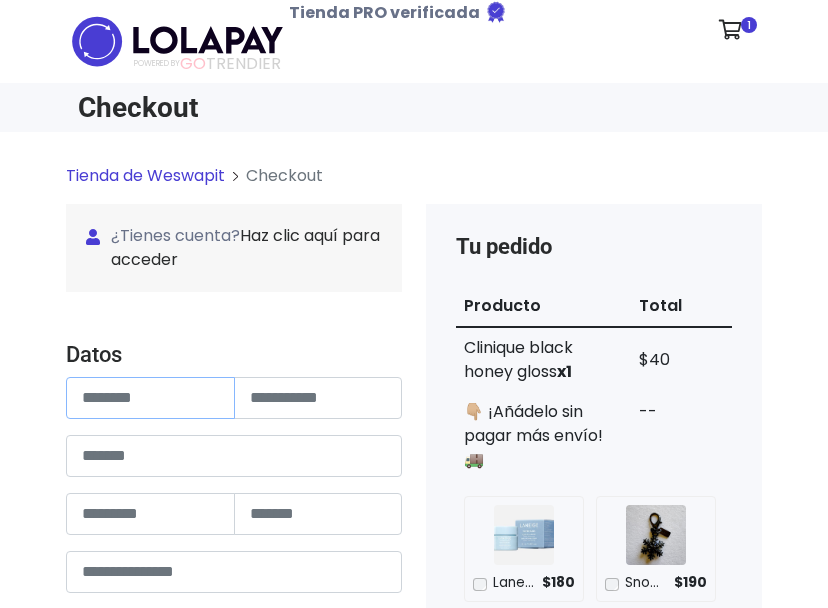 click at bounding box center (150, 398) 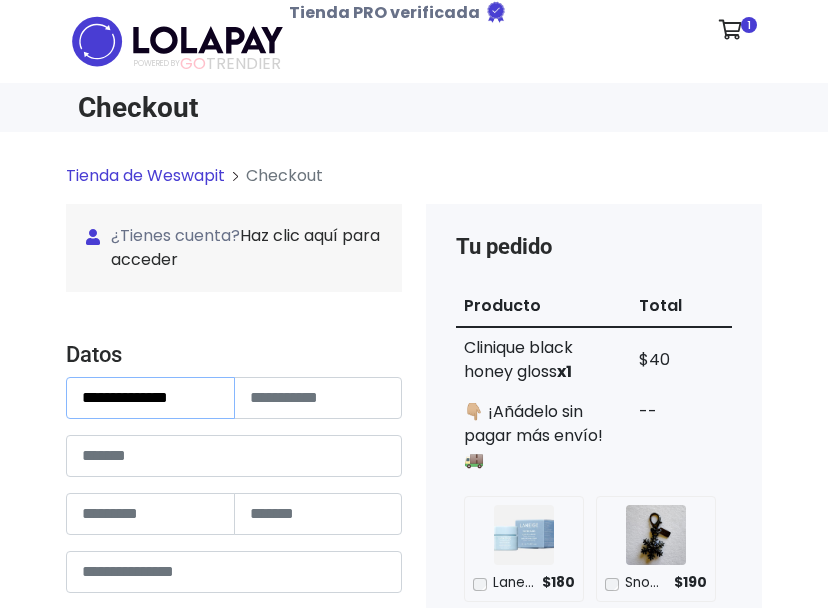 type on "**********" 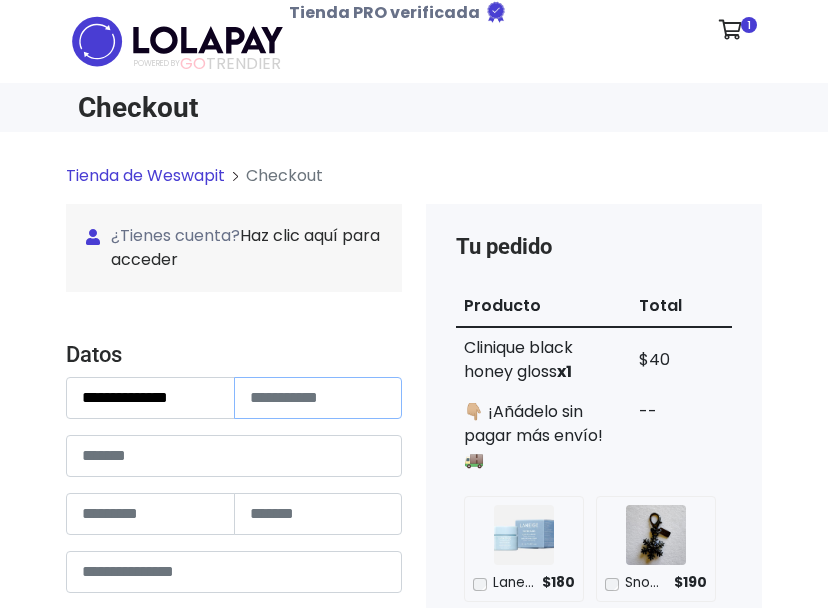 click at bounding box center [318, 398] 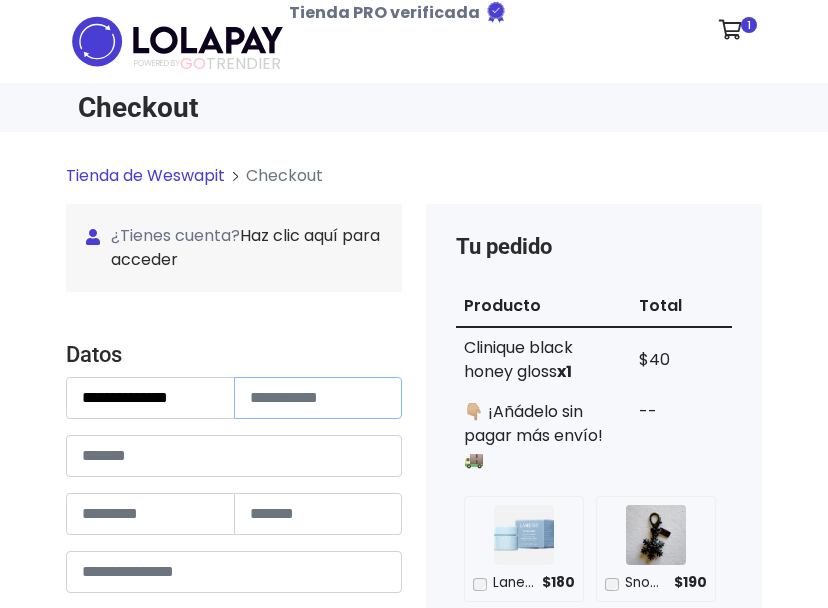 paste on "**********" 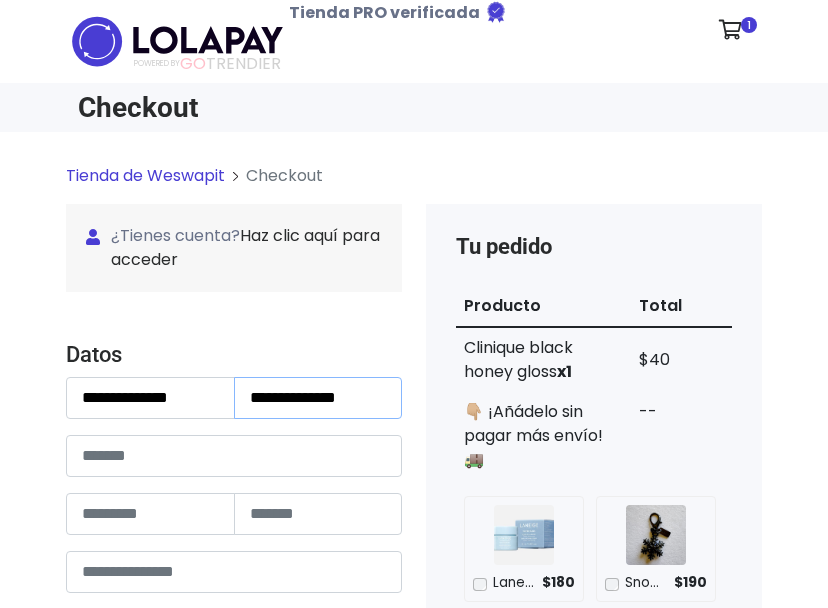 type on "**********" 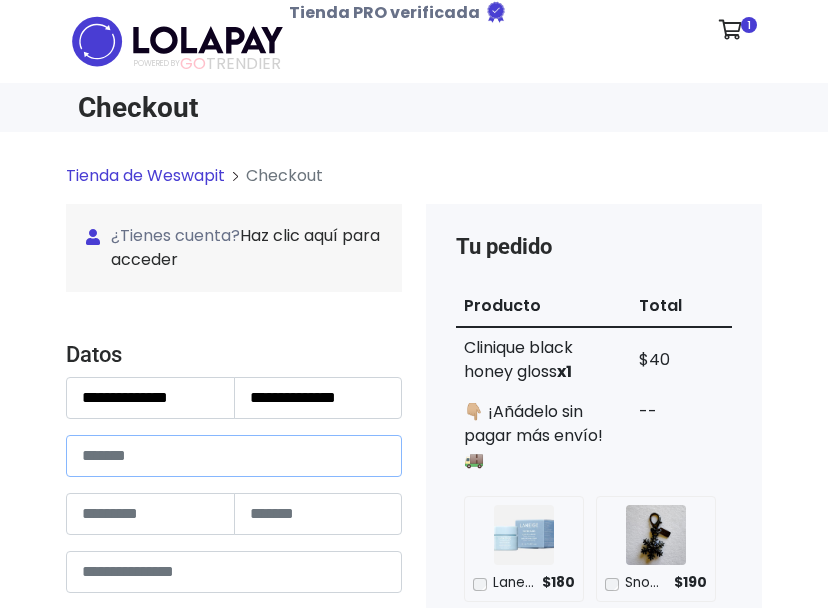 click at bounding box center [234, 456] 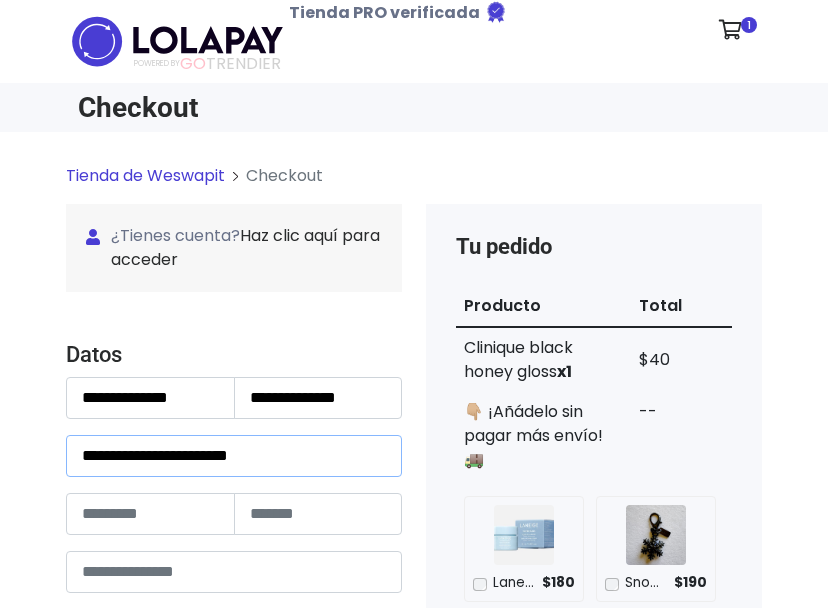 drag, startPoint x: 299, startPoint y: 452, endPoint x: 247, endPoint y: 448, distance: 52.153618 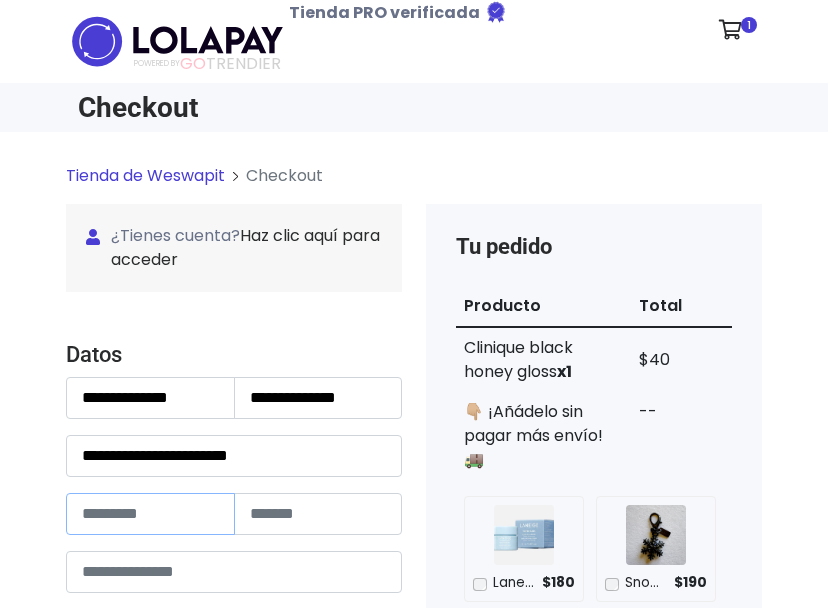 click at bounding box center [150, 514] 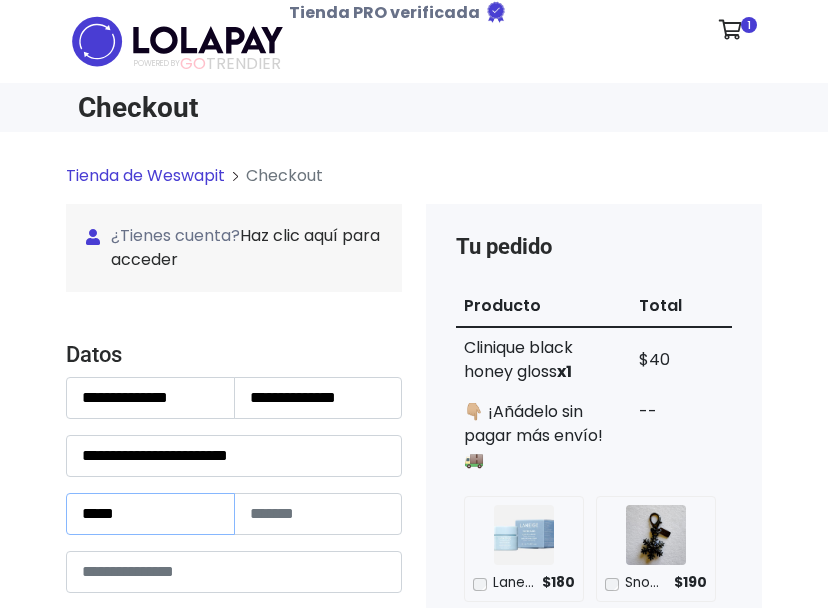 type on "****" 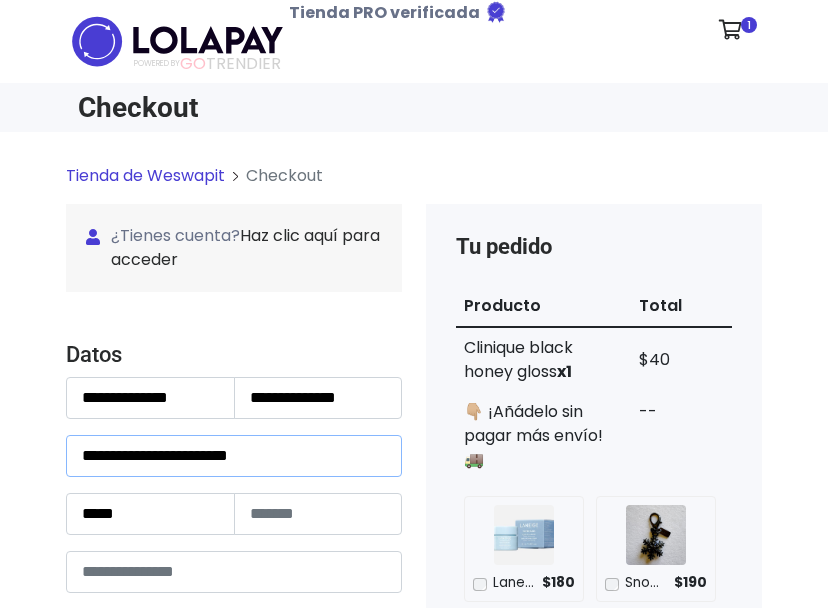 drag, startPoint x: 294, startPoint y: 452, endPoint x: 251, endPoint y: 451, distance: 43.011627 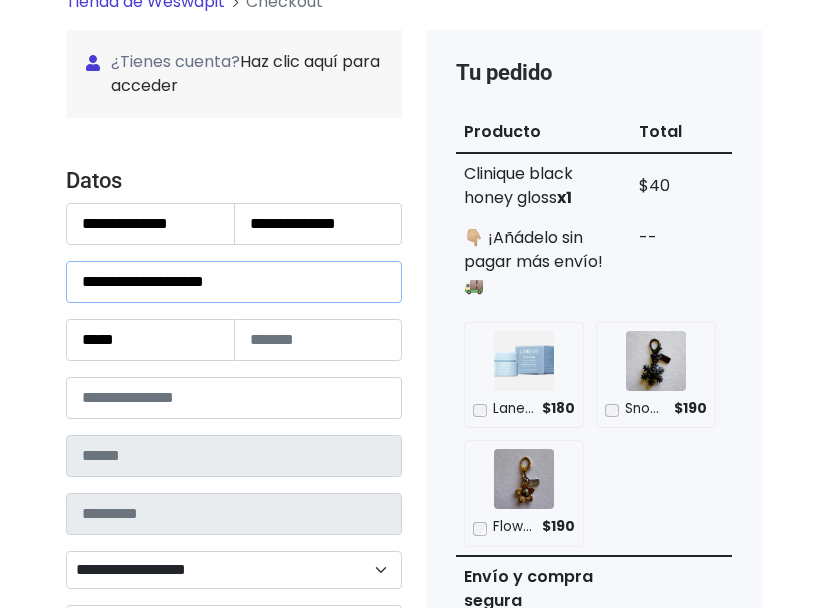 scroll, scrollTop: 171, scrollLeft: 0, axis: vertical 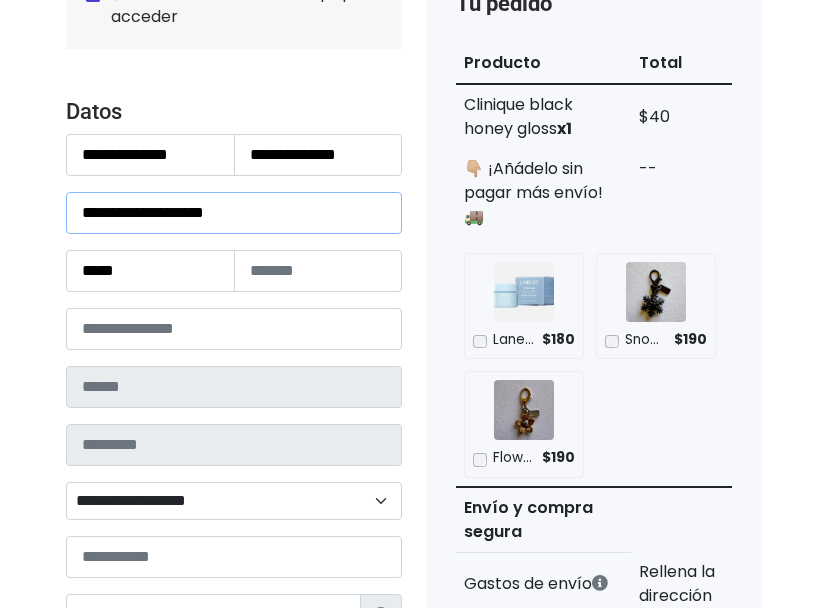 type on "**********" 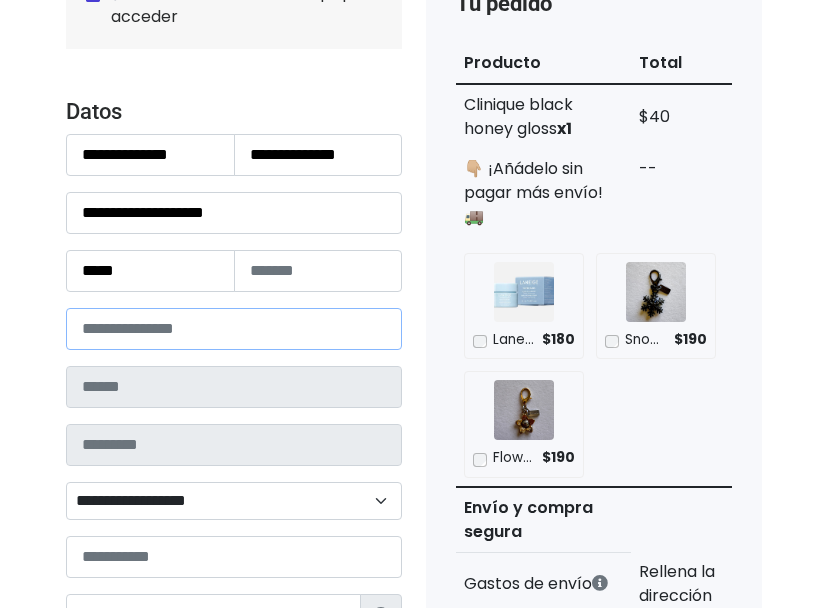 click at bounding box center (234, 329) 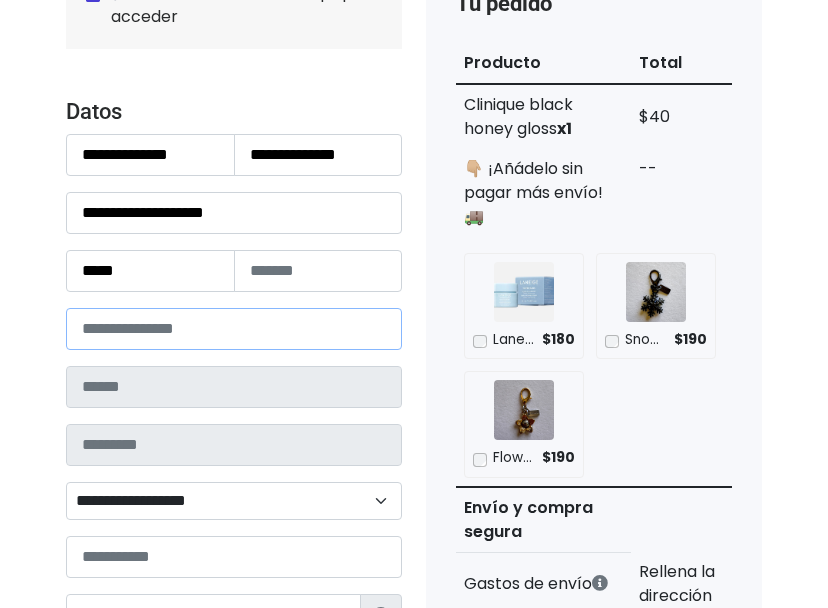 paste on "*****" 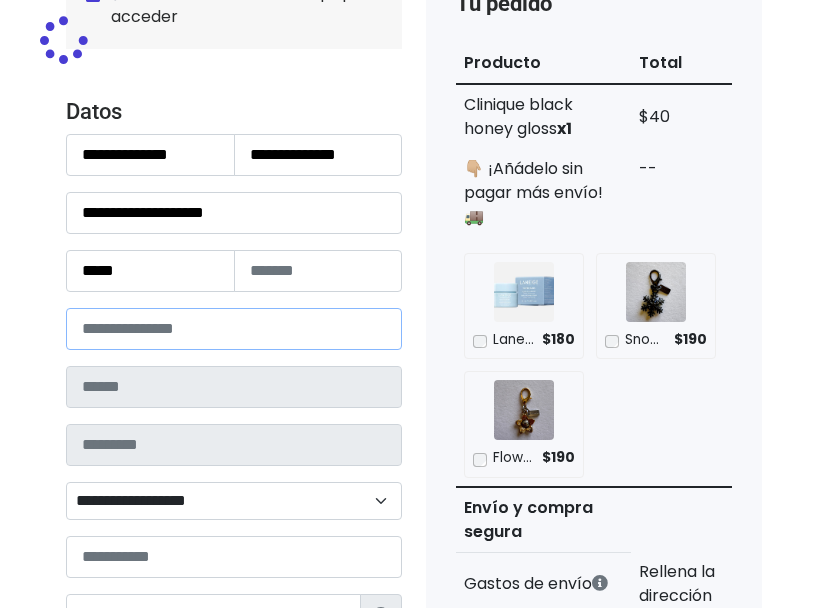 type on "******" 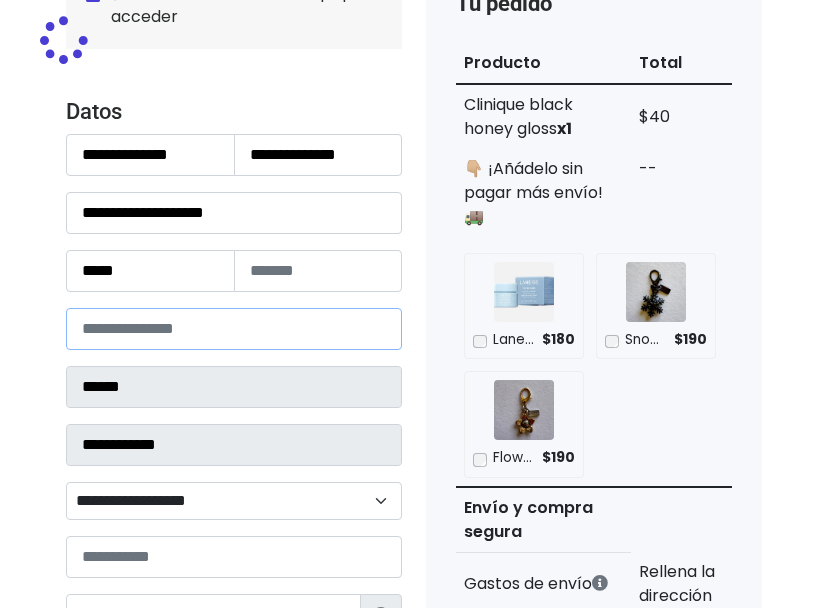 select 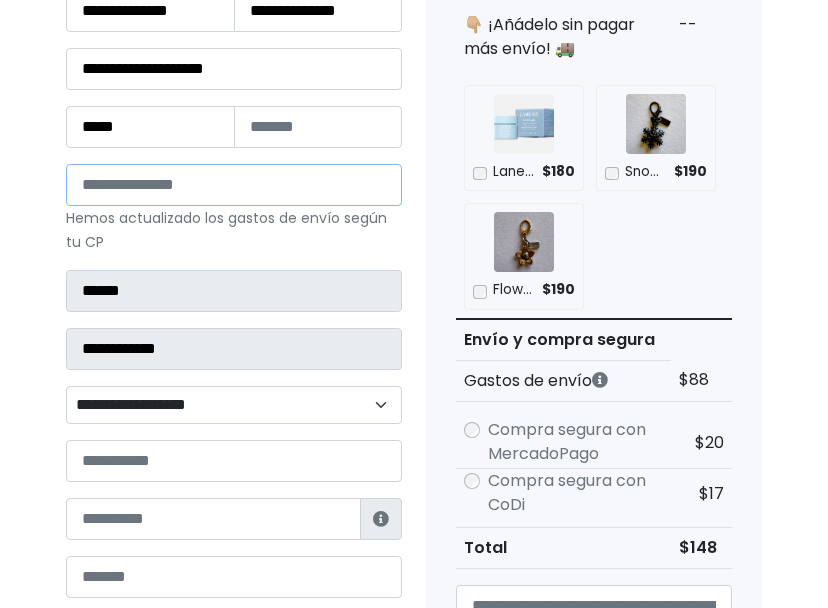 scroll, scrollTop: 457, scrollLeft: 0, axis: vertical 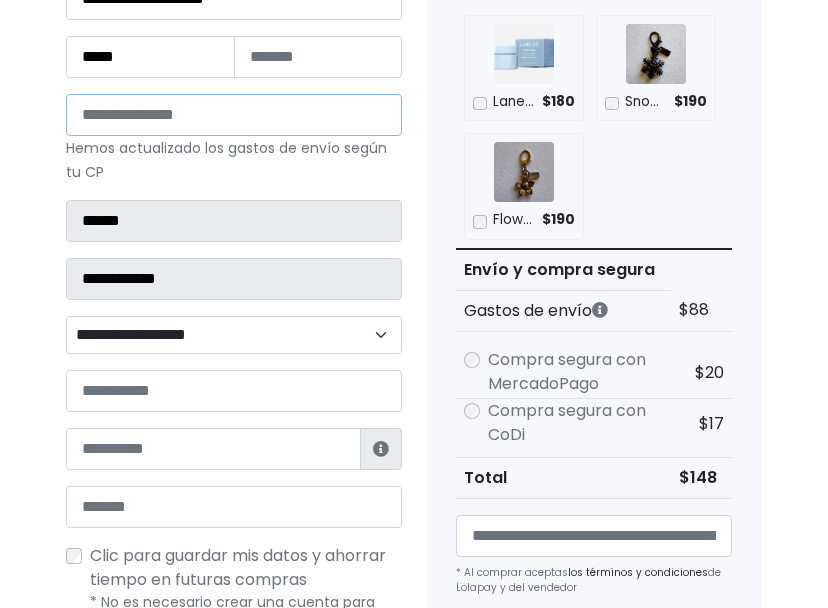 type on "*****" 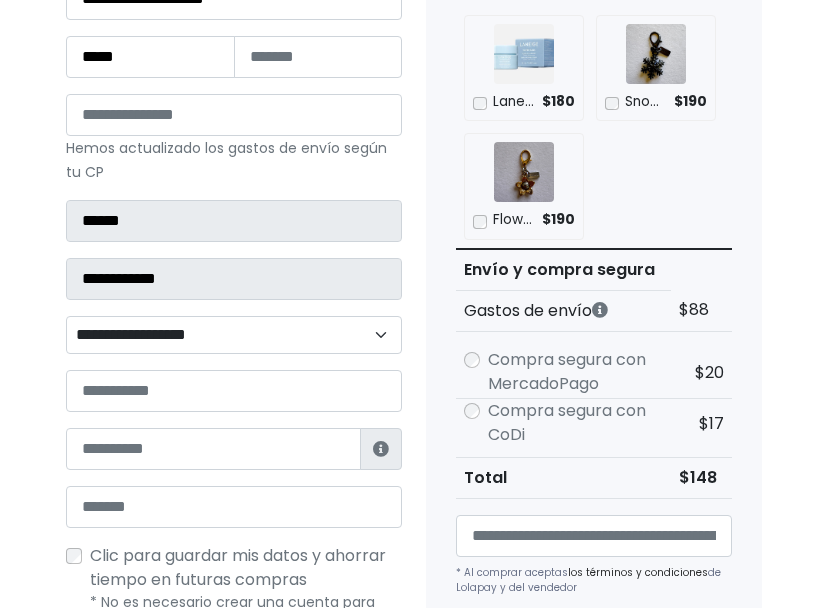 click on "**********" at bounding box center (234, 335) 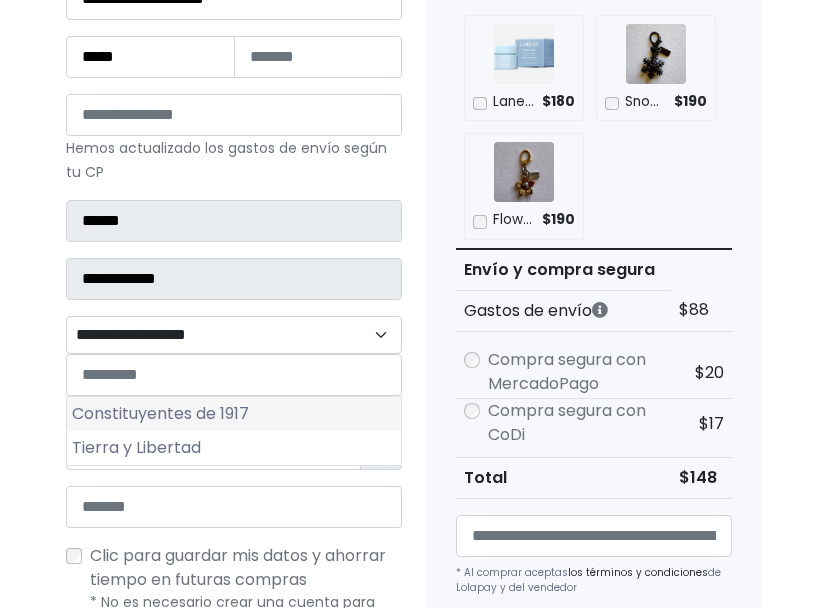 click on "Constituyentes de 1917" at bounding box center (234, 414) 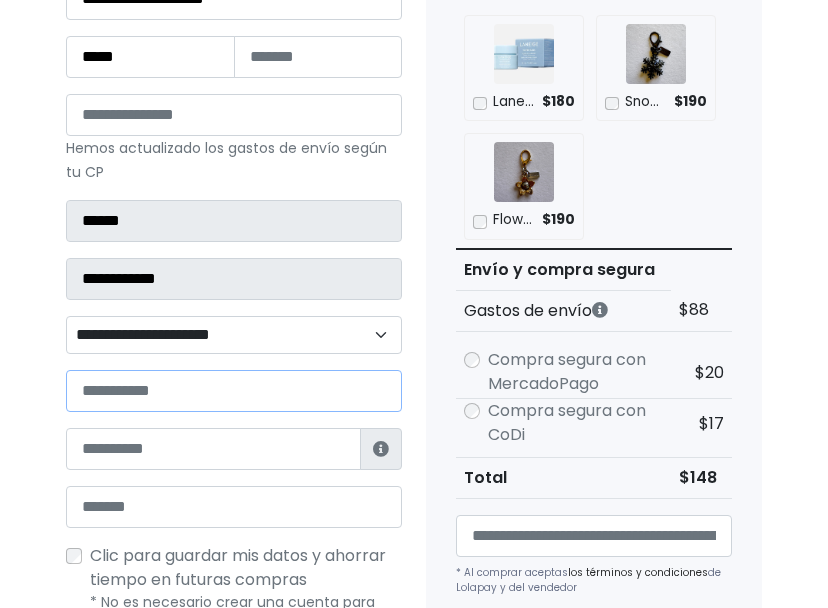 click at bounding box center (234, 391) 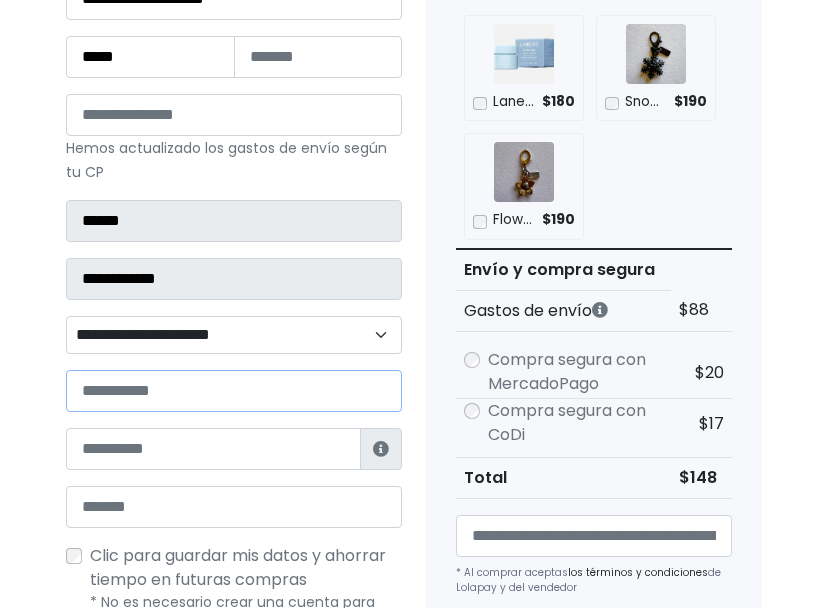 paste on "**********" 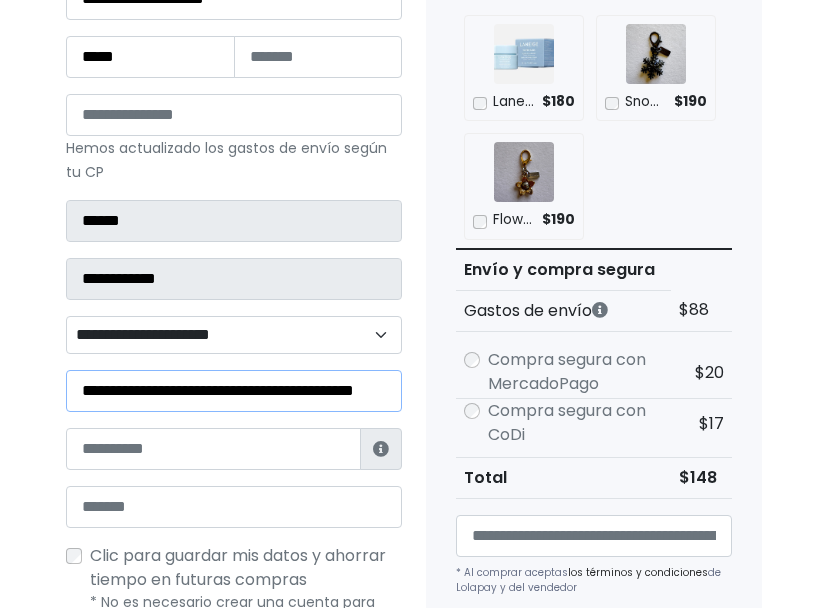 type on "**********" 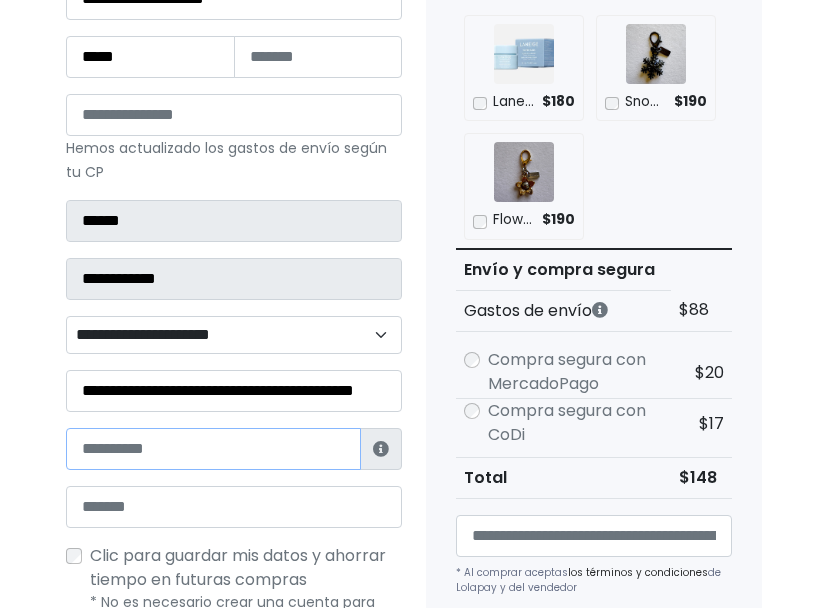 click at bounding box center (213, 449) 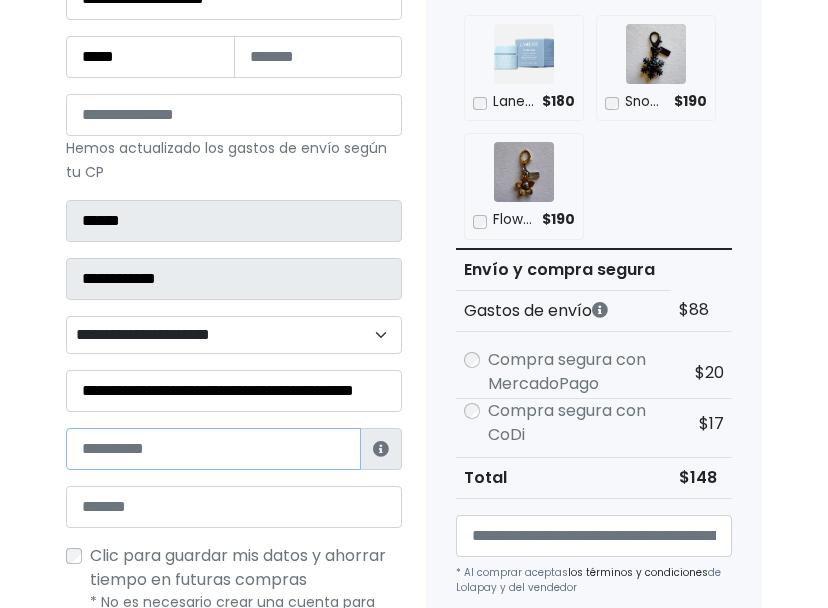 paste on "**********" 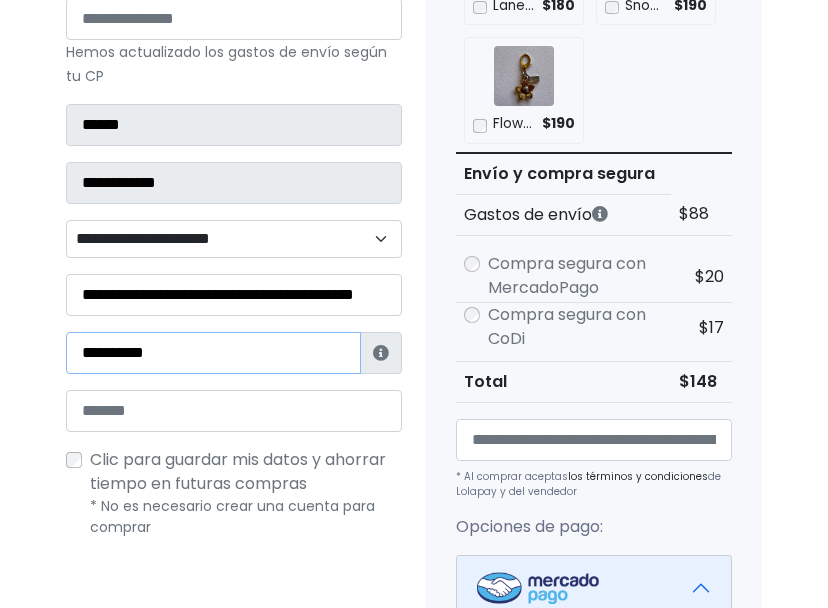 scroll, scrollTop: 572, scrollLeft: 0, axis: vertical 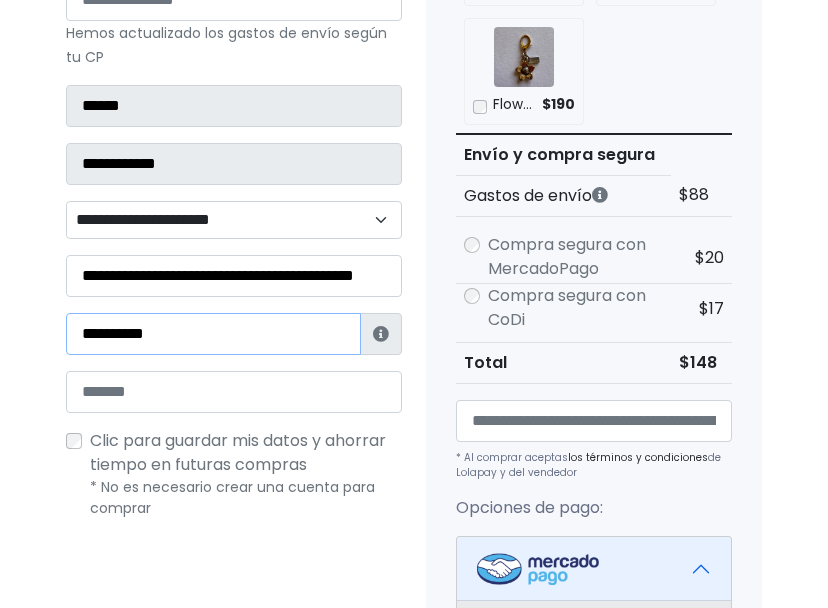 type on "**********" 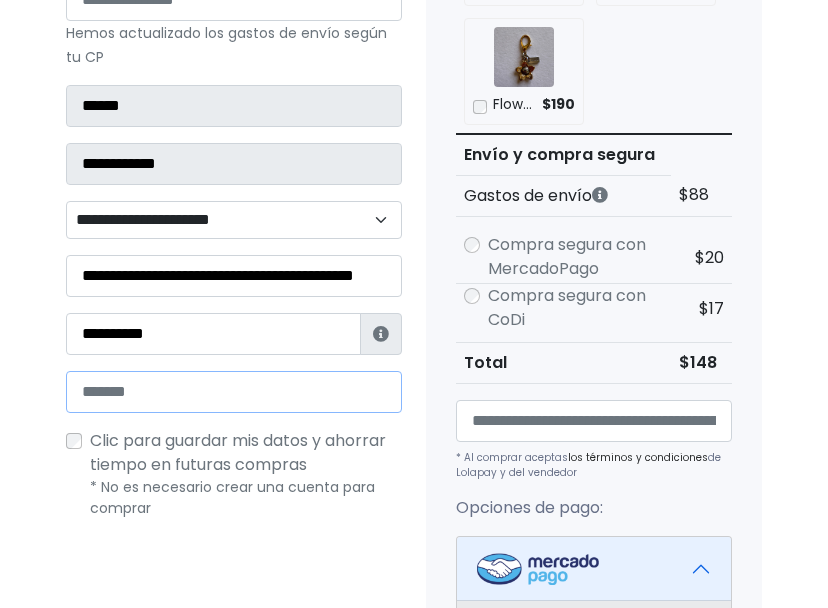 click at bounding box center [234, 392] 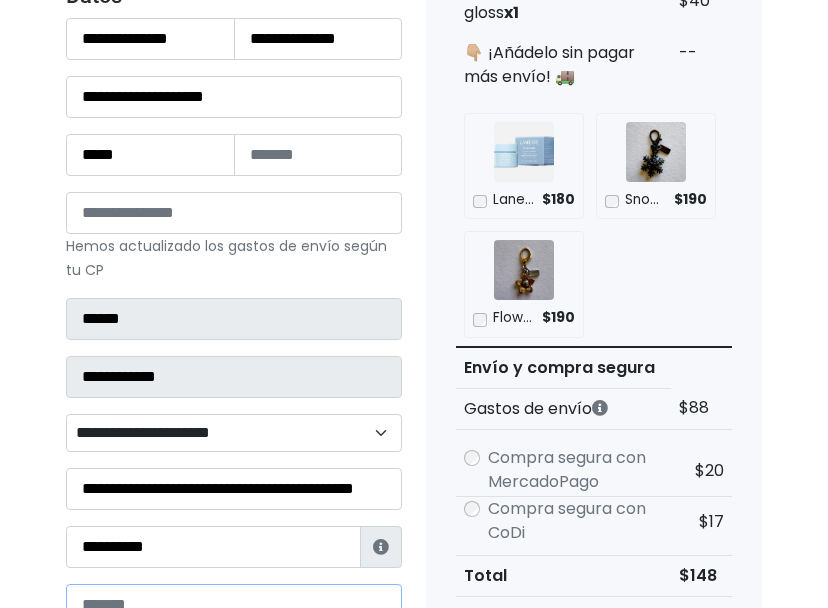 scroll, scrollTop: 309, scrollLeft: 0, axis: vertical 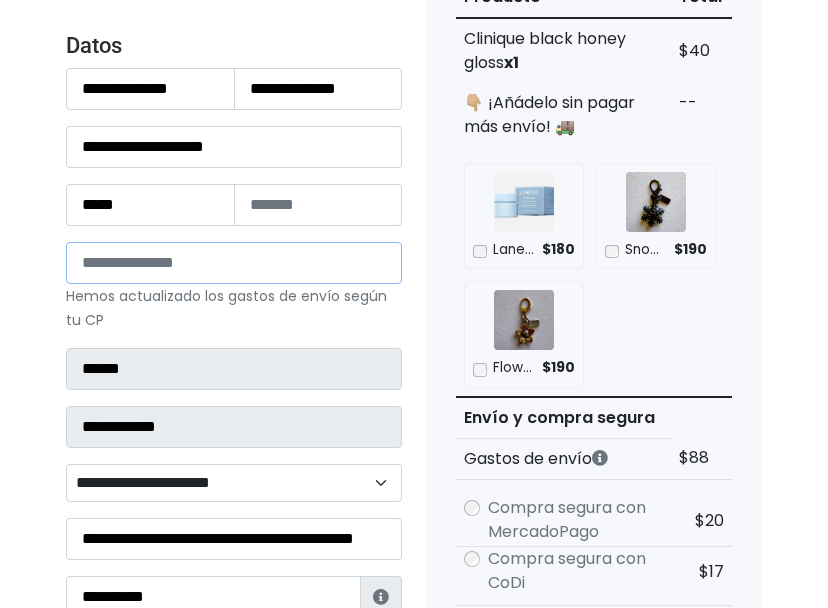 click on "*****" at bounding box center [234, 263] 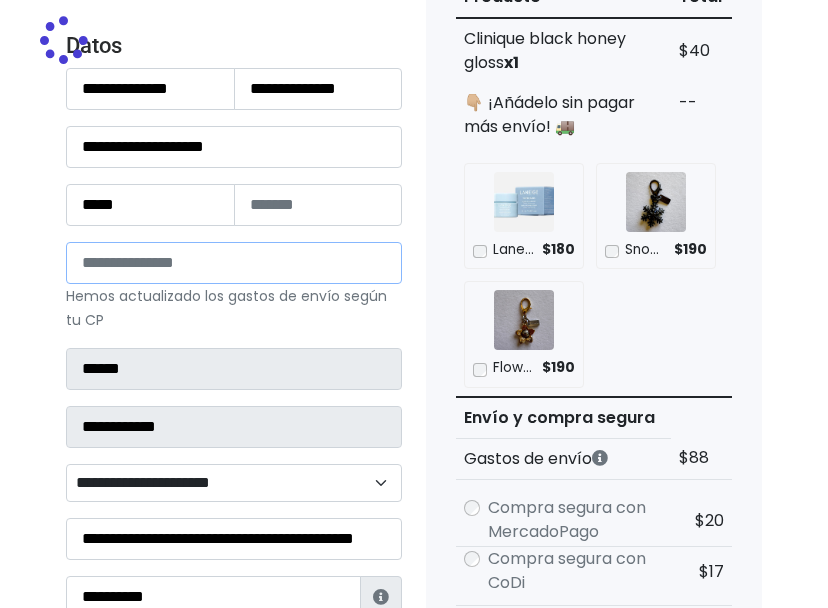 type on "**********" 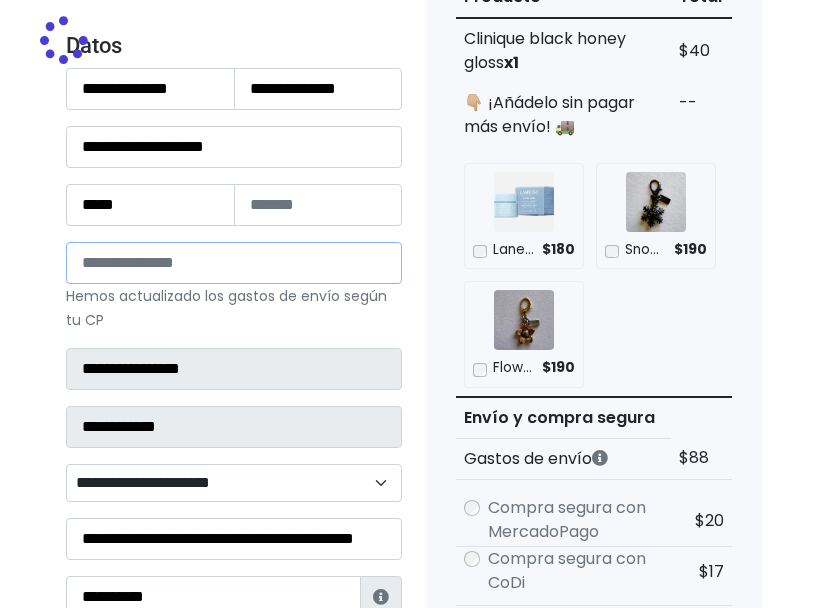 select 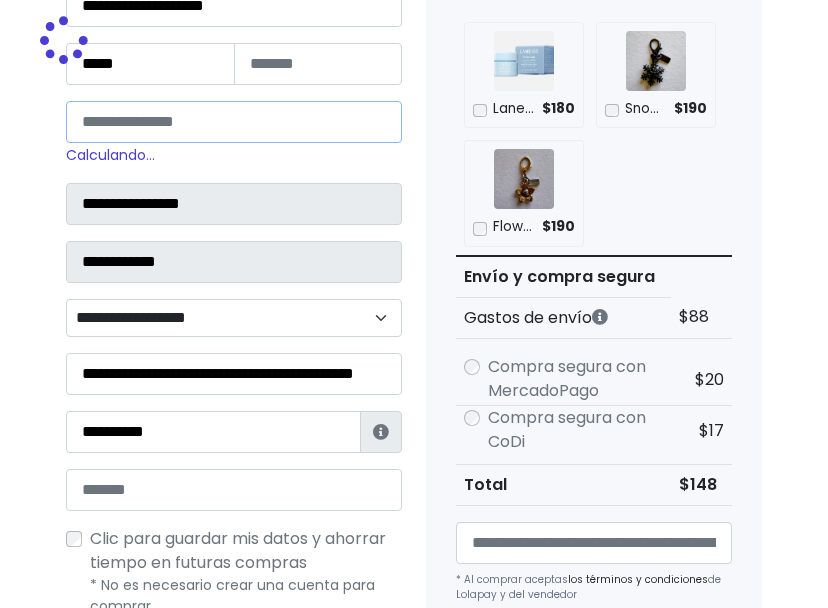 scroll, scrollTop: 501, scrollLeft: 0, axis: vertical 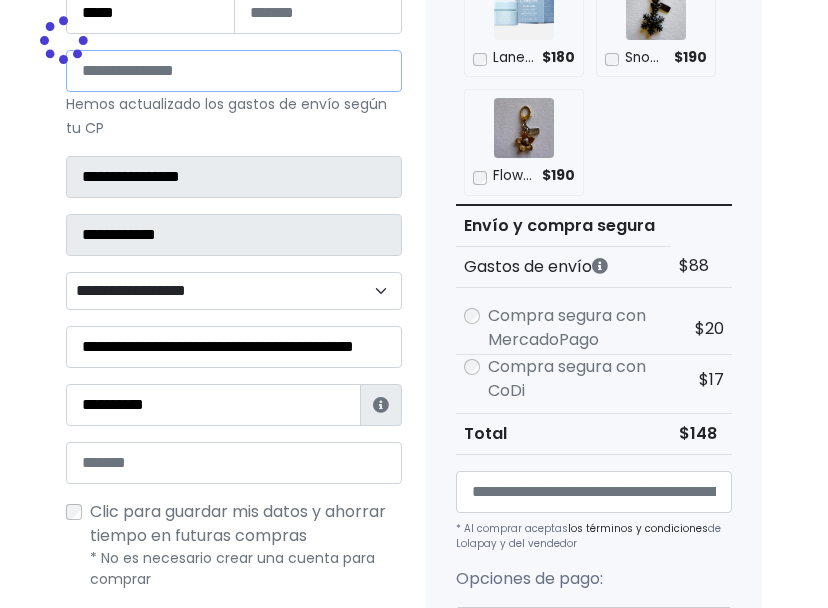 type on "*****" 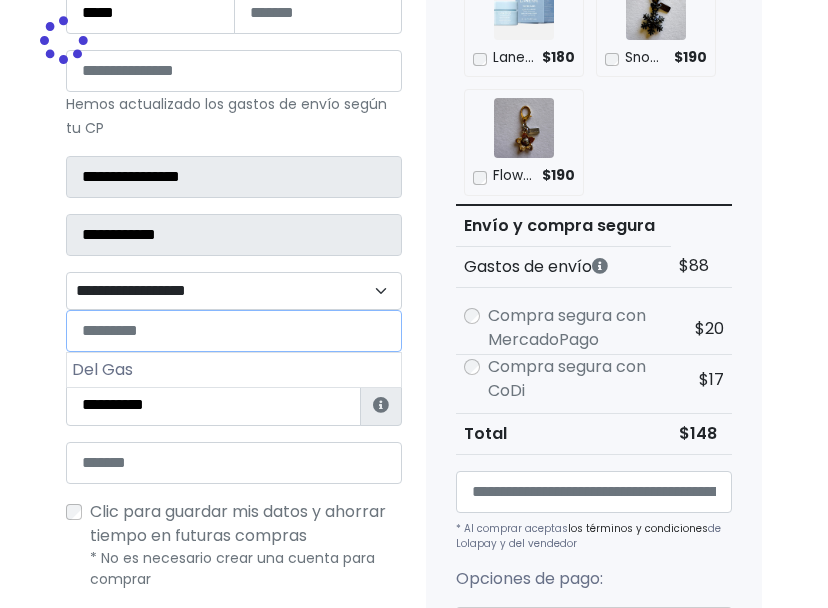 click on "**********" at bounding box center (234, 291) 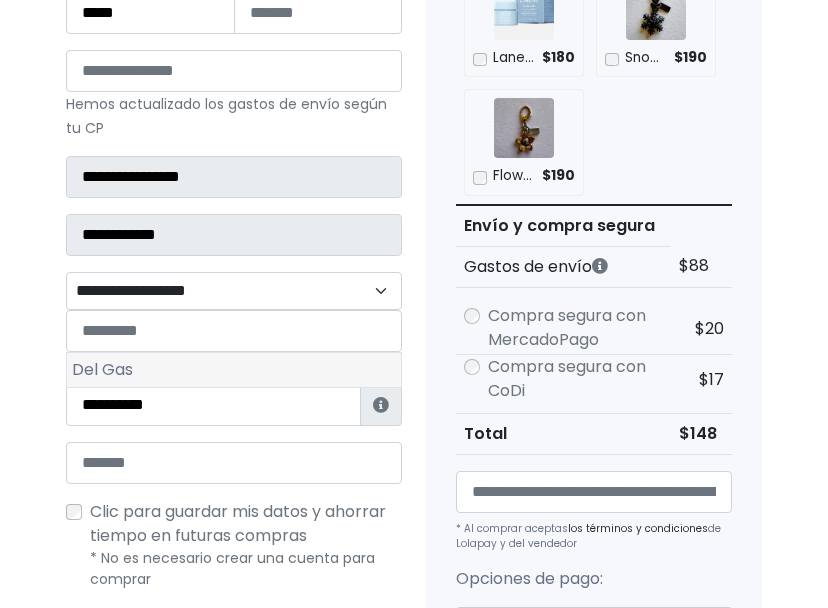 click on "Del Gas" at bounding box center (234, 370) 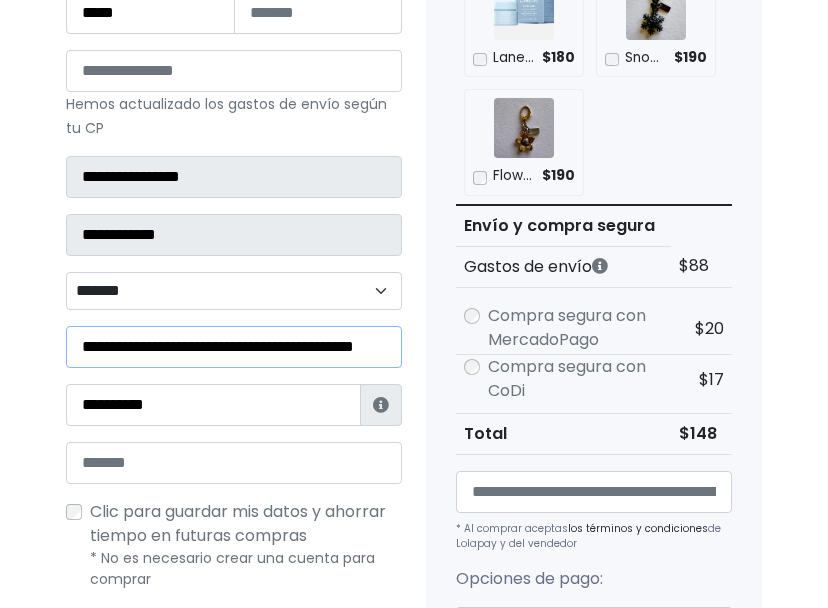 click on "**********" at bounding box center [234, 347] 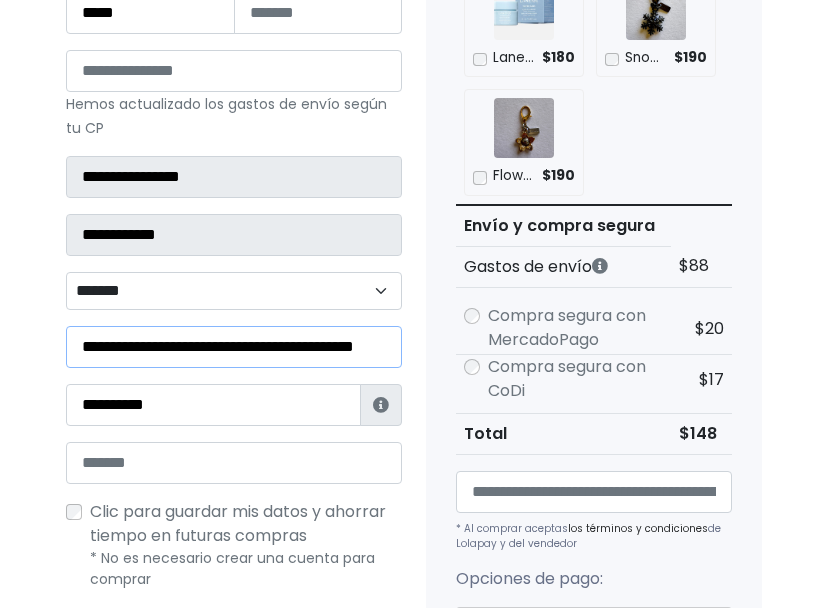 drag, startPoint x: 85, startPoint y: 349, endPoint x: 649, endPoint y: 386, distance: 565.21234 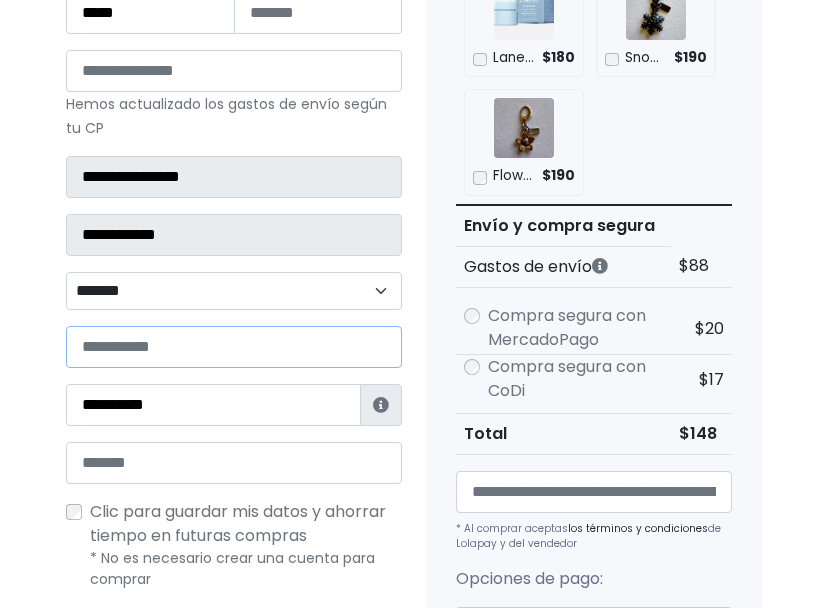 paste on "**********" 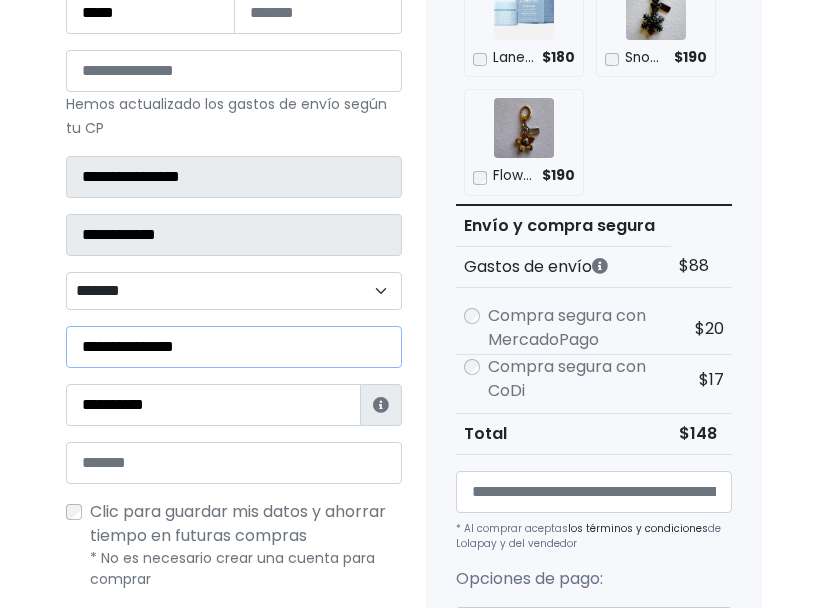 type on "**********" 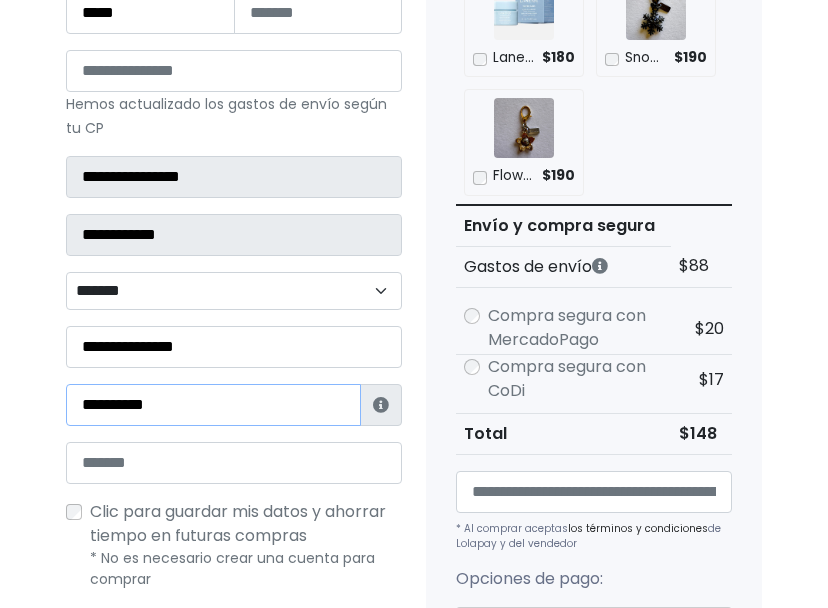 click on "**********" at bounding box center [213, 405] 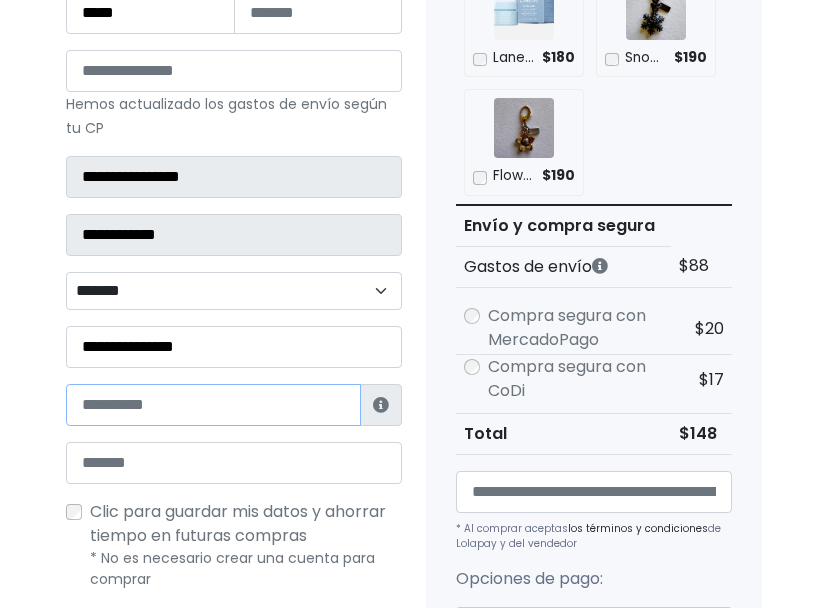 paste on "**********" 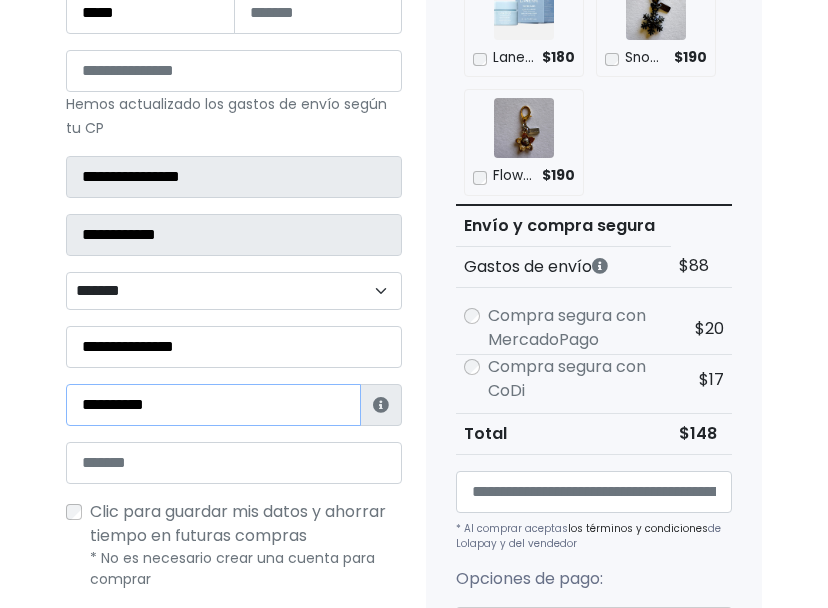 type on "**********" 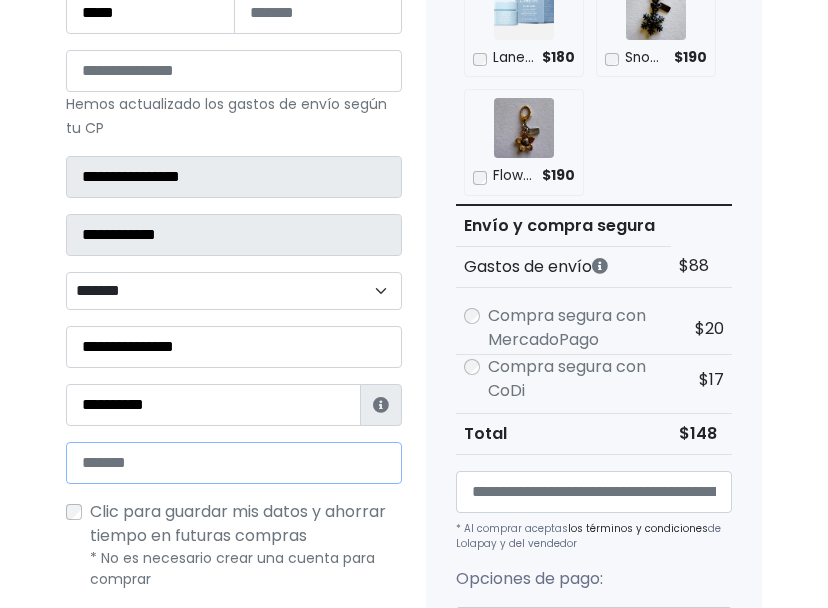 click at bounding box center (234, 463) 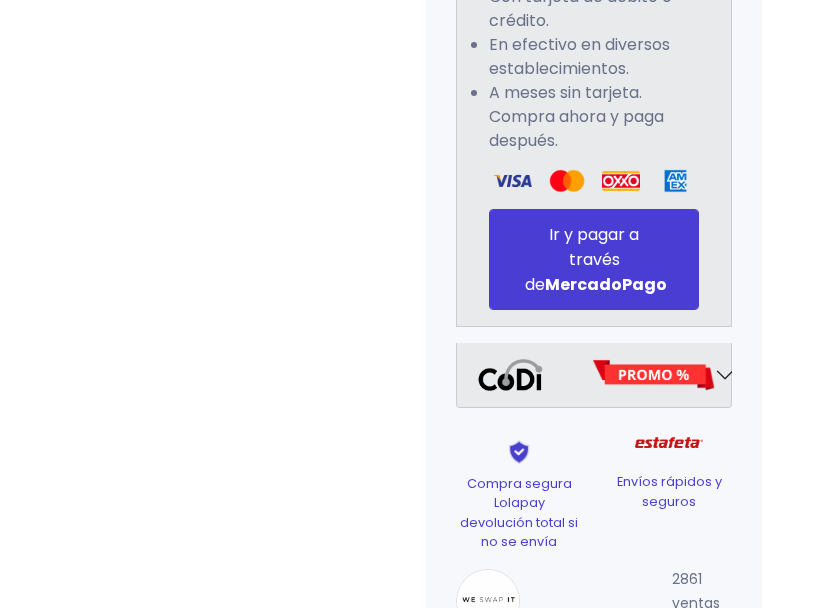 scroll, scrollTop: 1398, scrollLeft: 0, axis: vertical 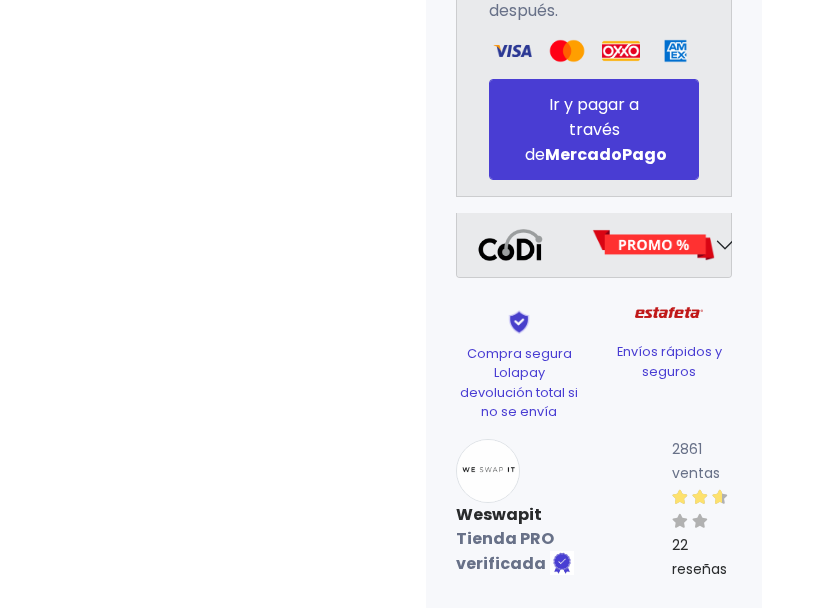 type on "**********" 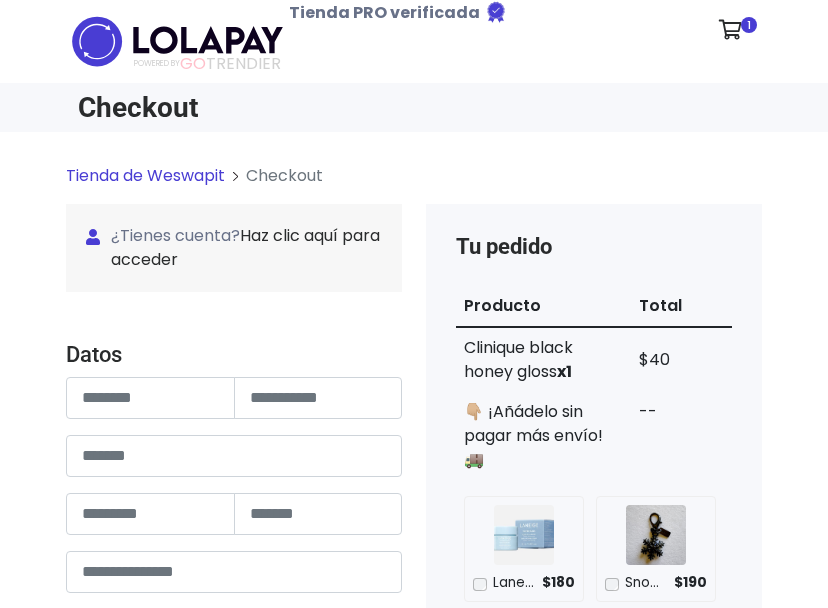 scroll, scrollTop: 0, scrollLeft: 0, axis: both 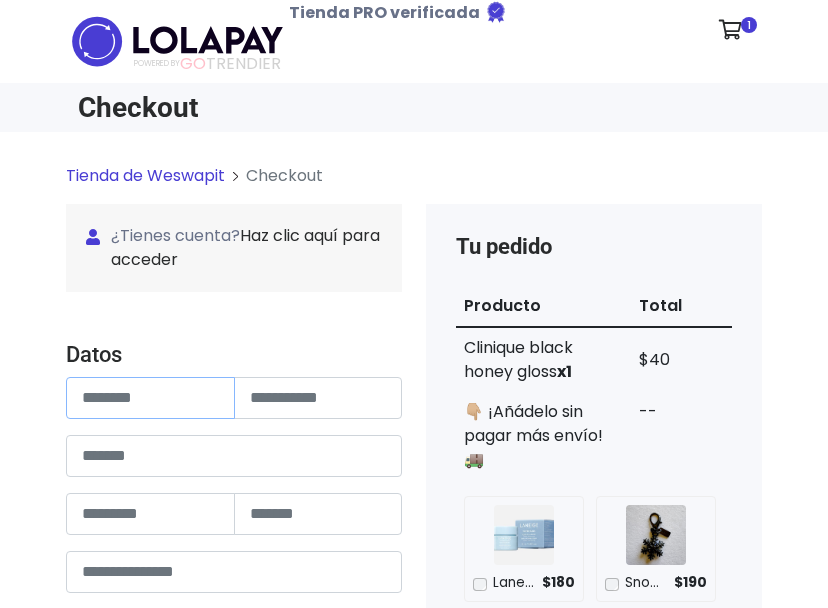 click at bounding box center [150, 398] 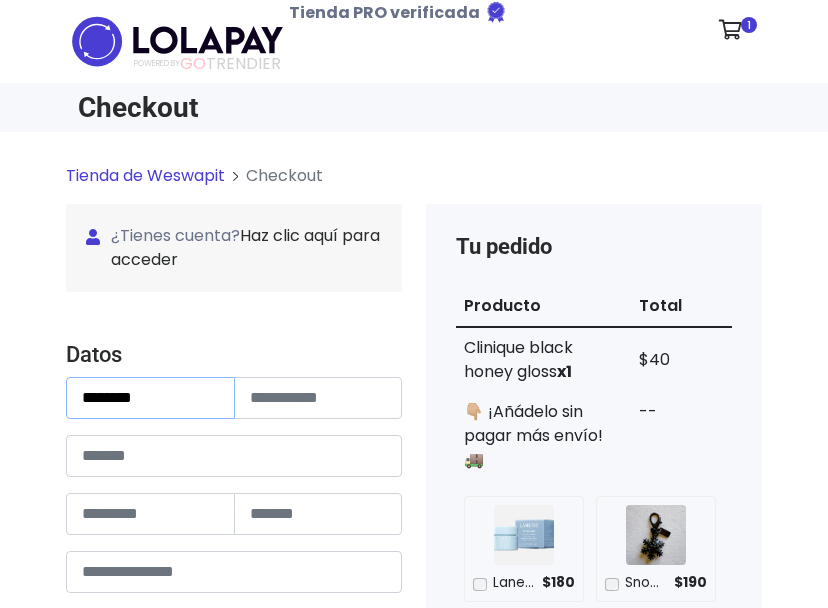 type on "*******" 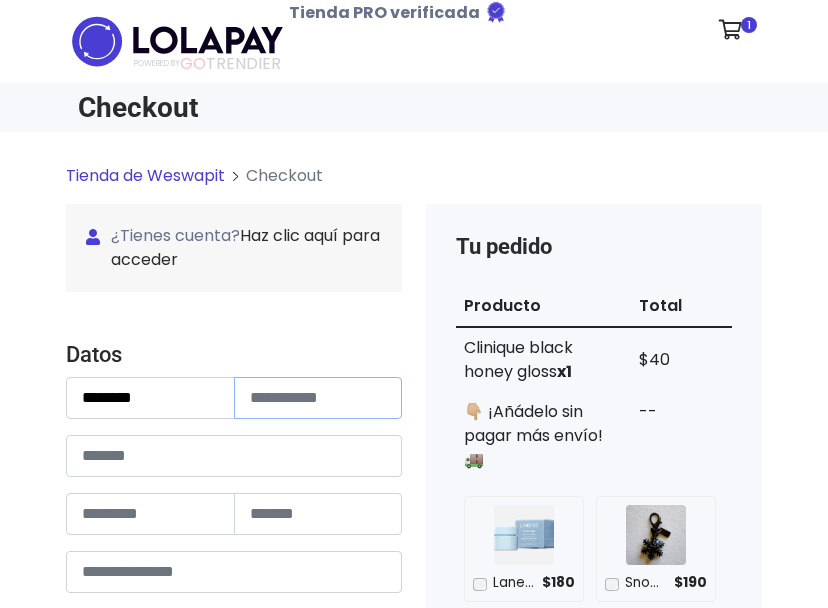 click at bounding box center [318, 398] 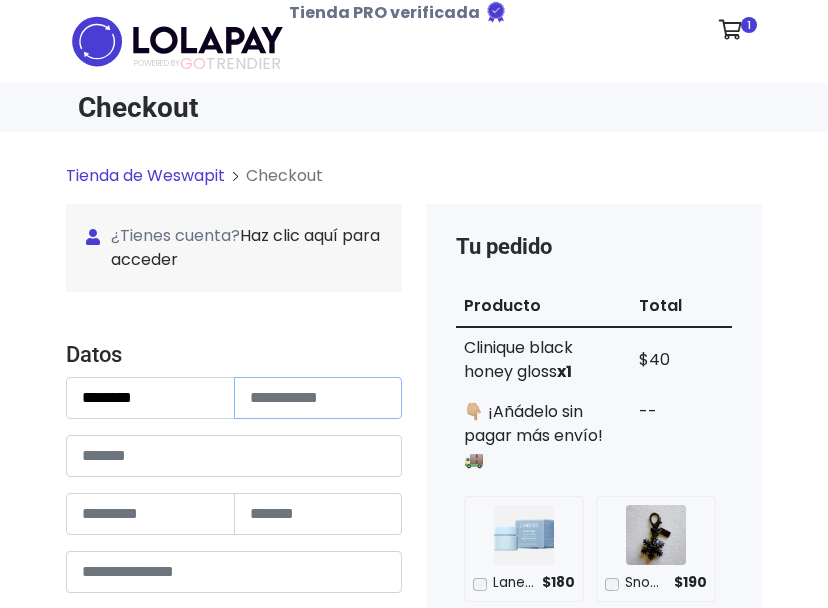 paste on "*******" 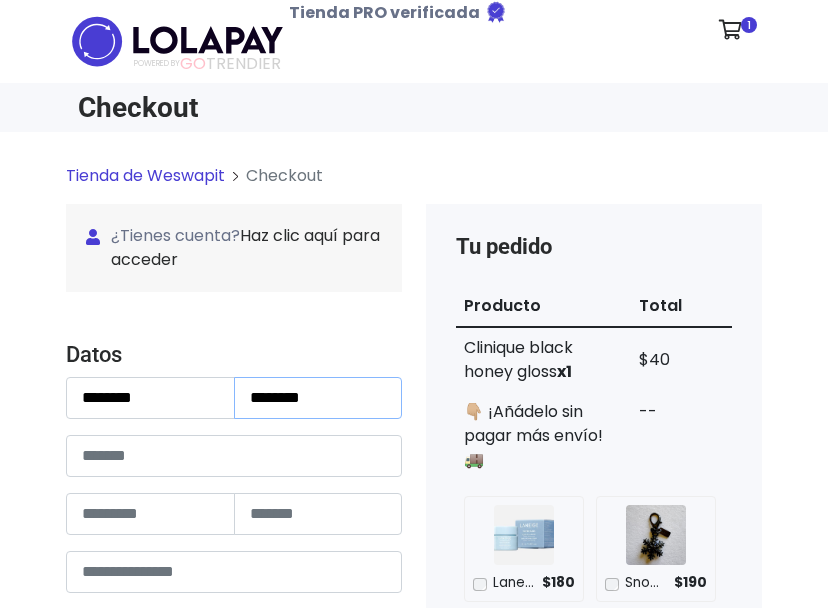 type on "*******" 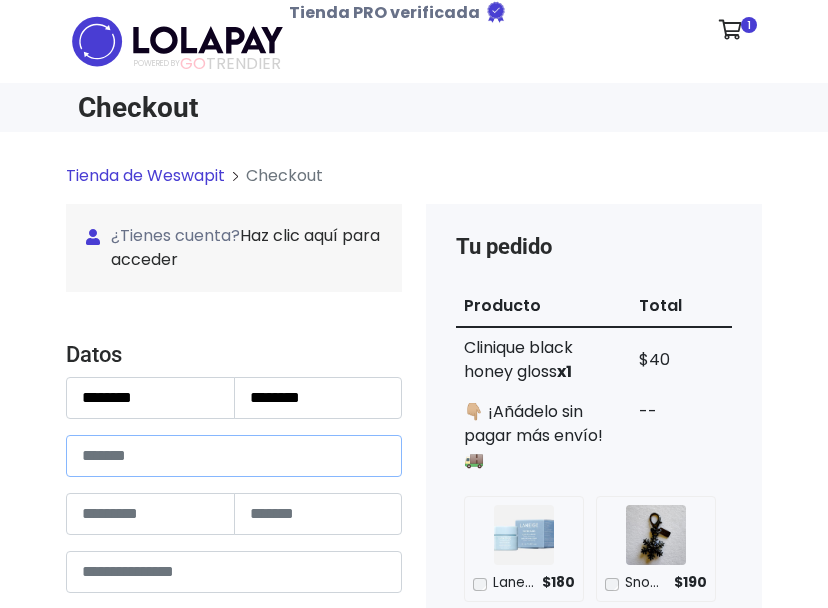 click at bounding box center (234, 456) 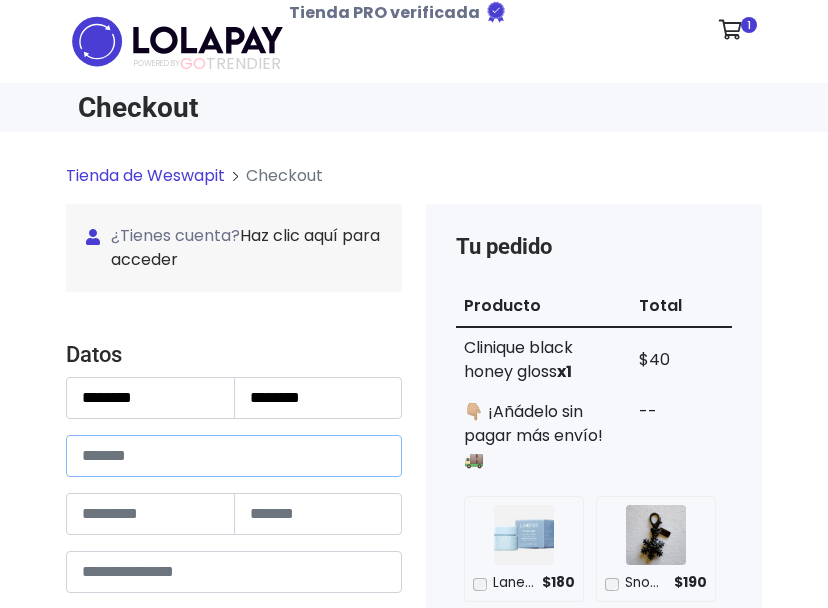 paste on "**********" 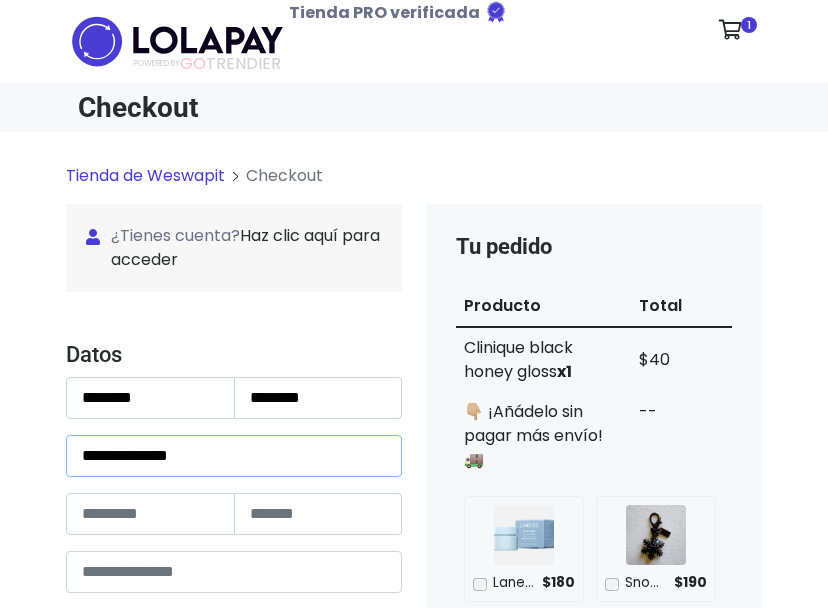 type on "**********" 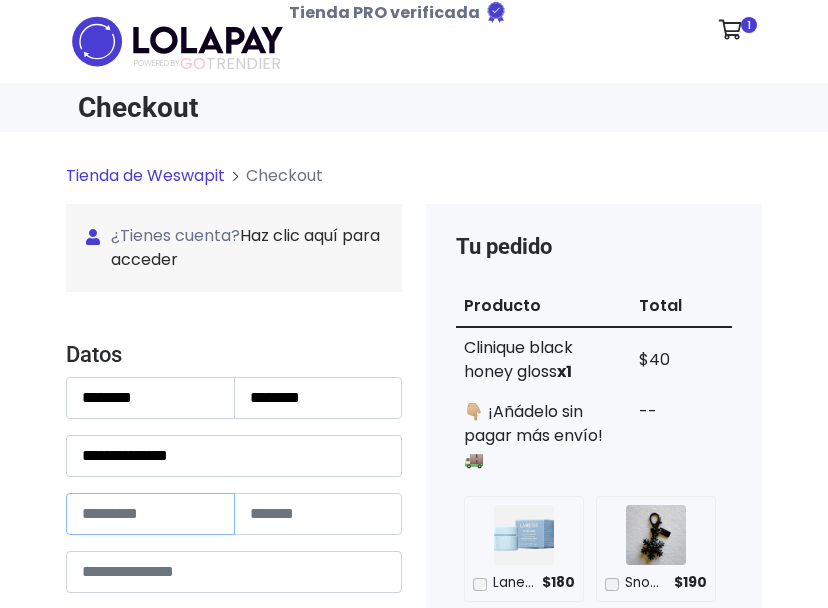 click at bounding box center [150, 514] 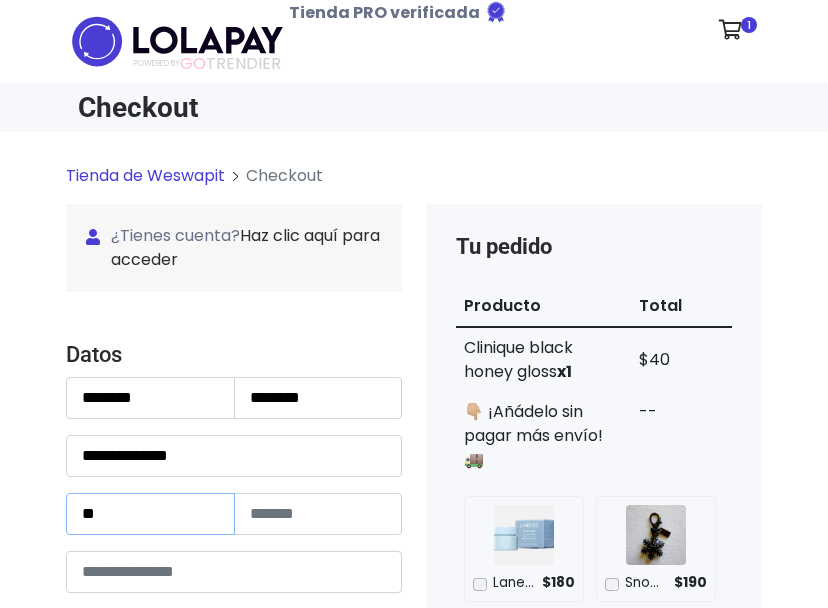 type on "**" 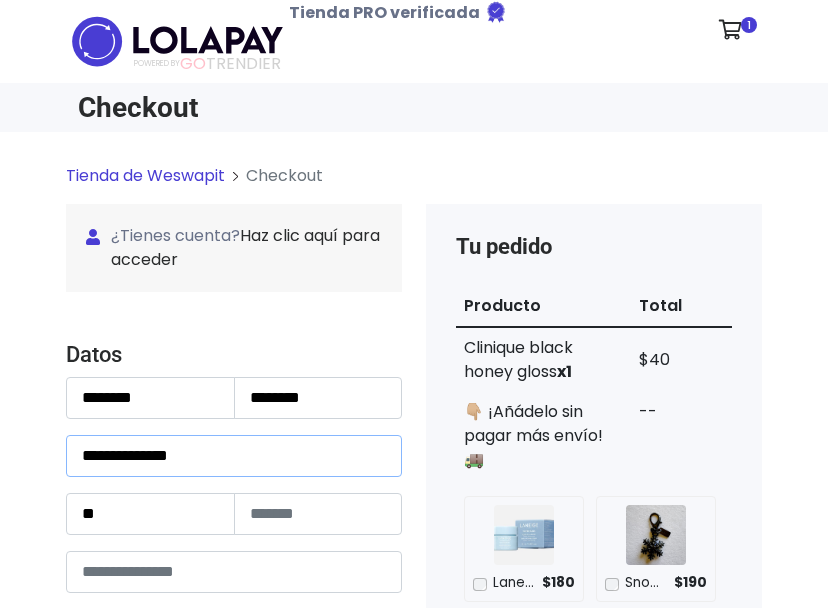 click on "**********" at bounding box center [234, 456] 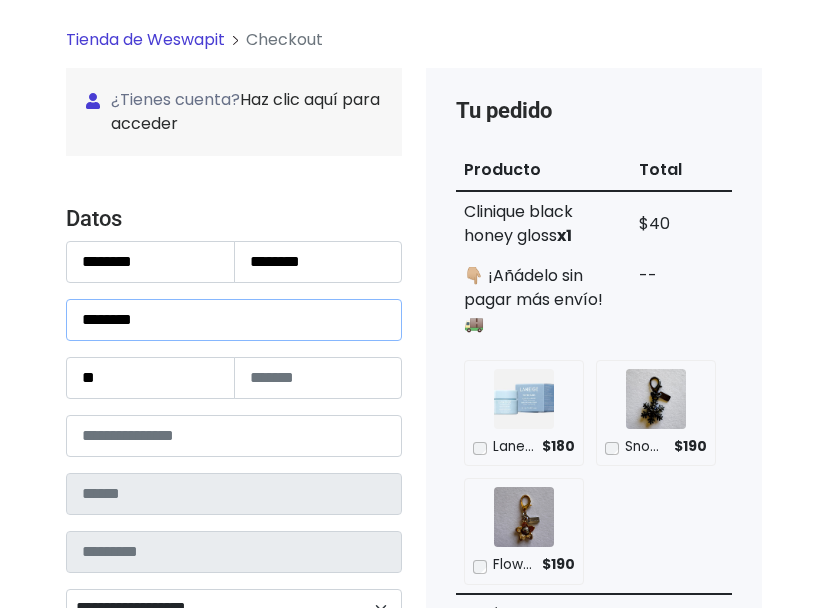 scroll, scrollTop: 138, scrollLeft: 0, axis: vertical 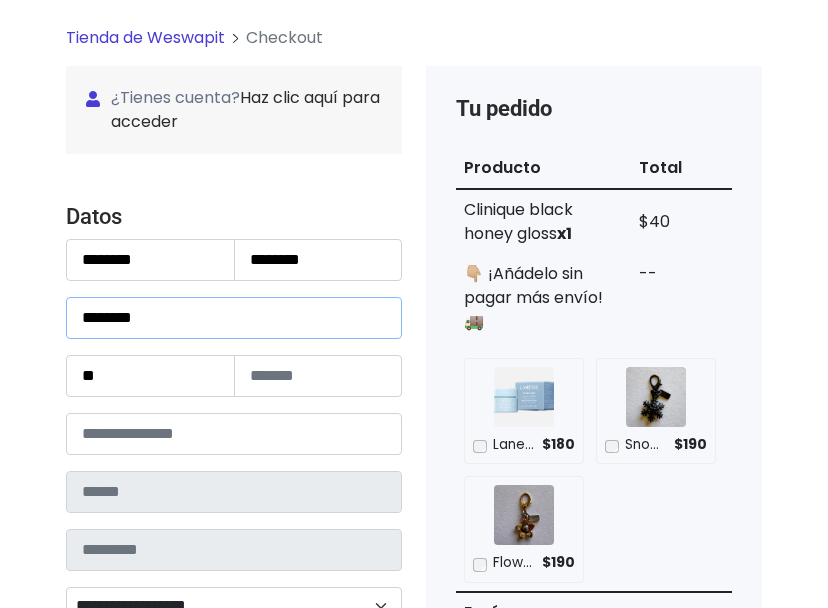 type on "*******" 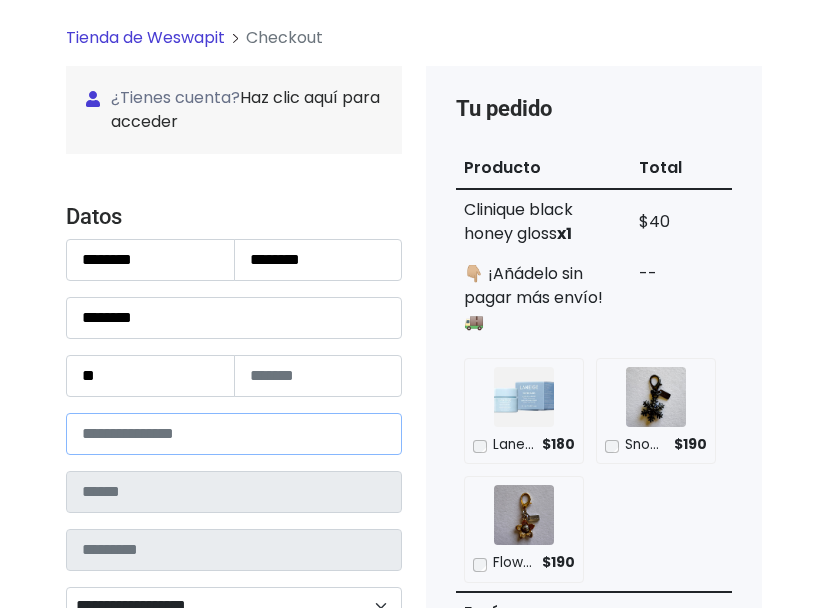 click at bounding box center [234, 434] 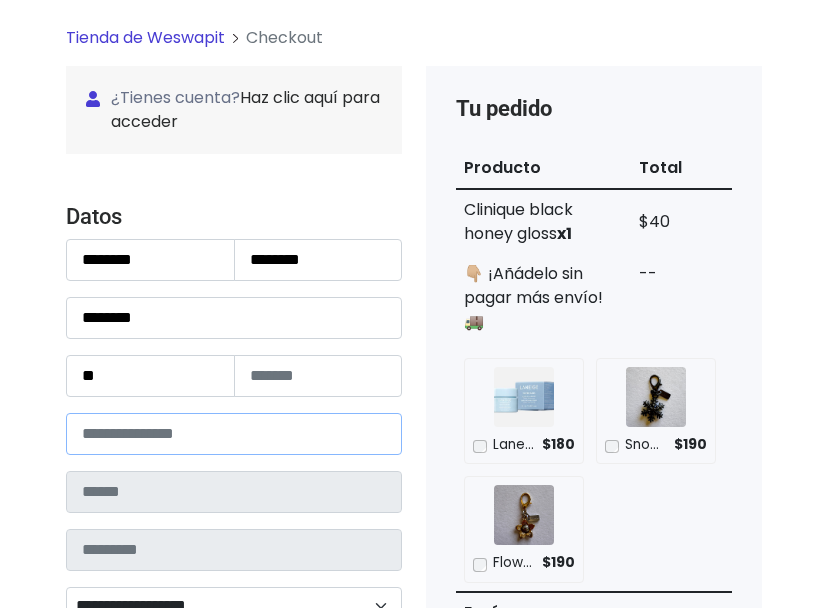 paste on "*****" 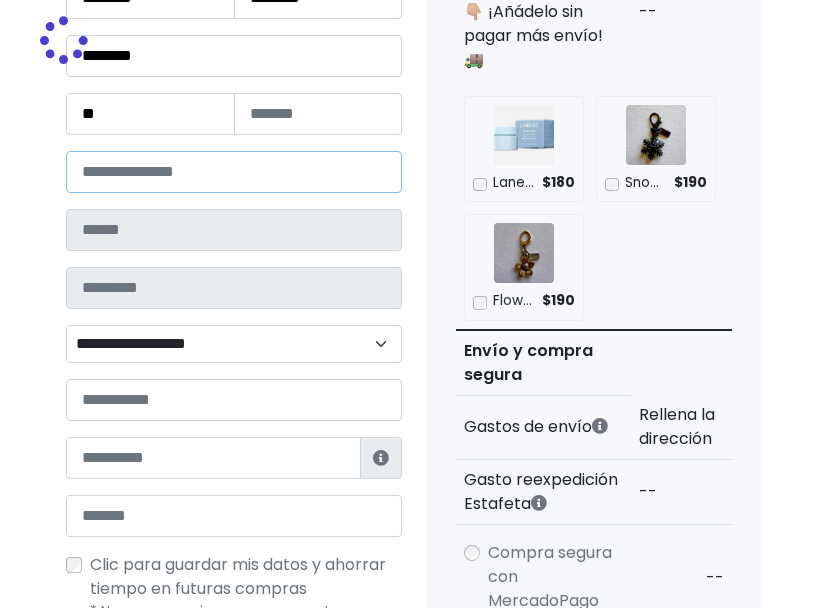 type on "**********" 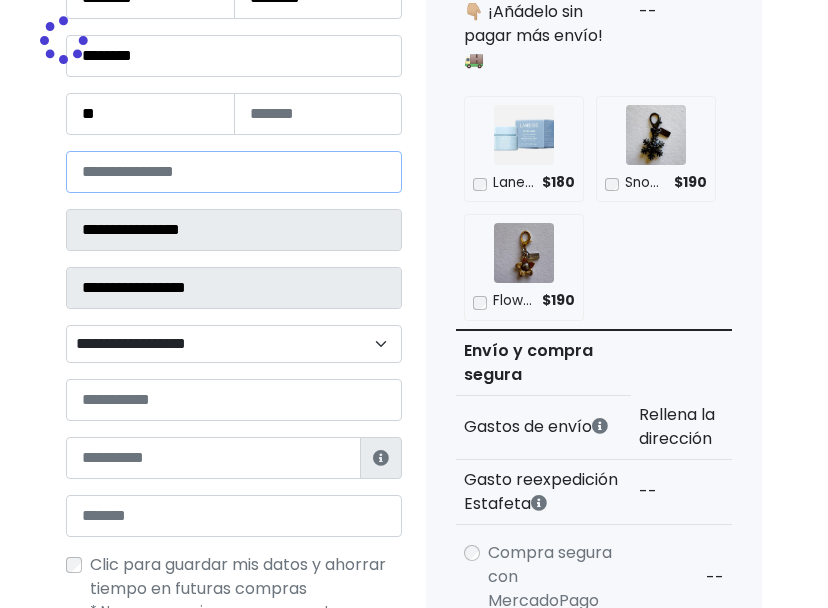 scroll, scrollTop: 399, scrollLeft: 0, axis: vertical 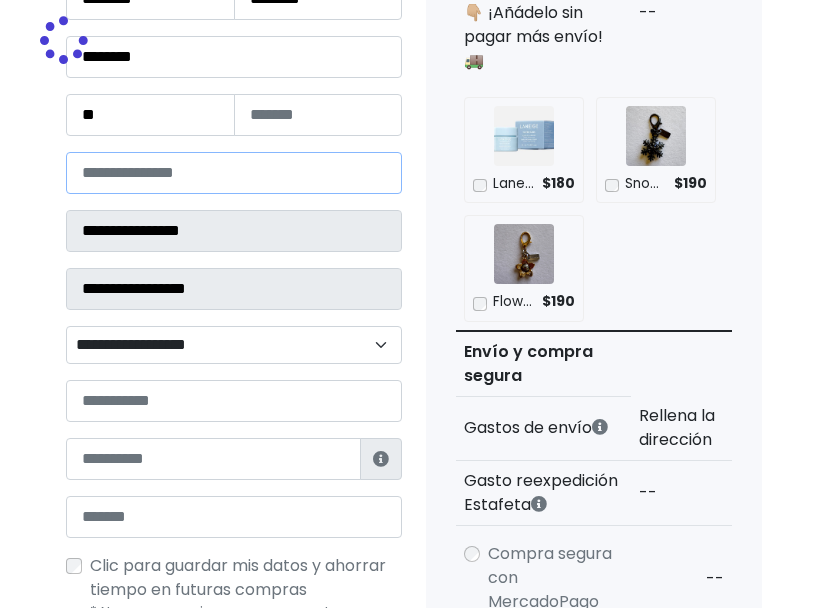 select 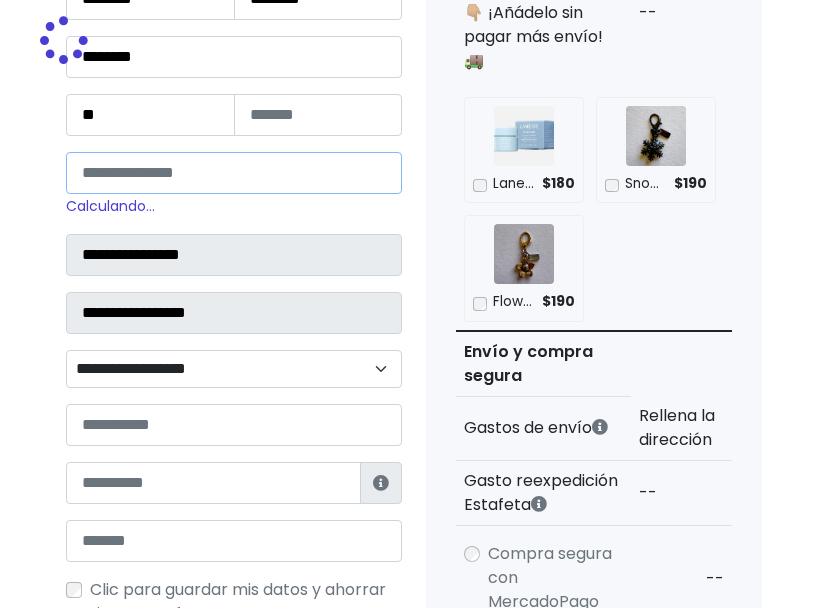 type on "*****" 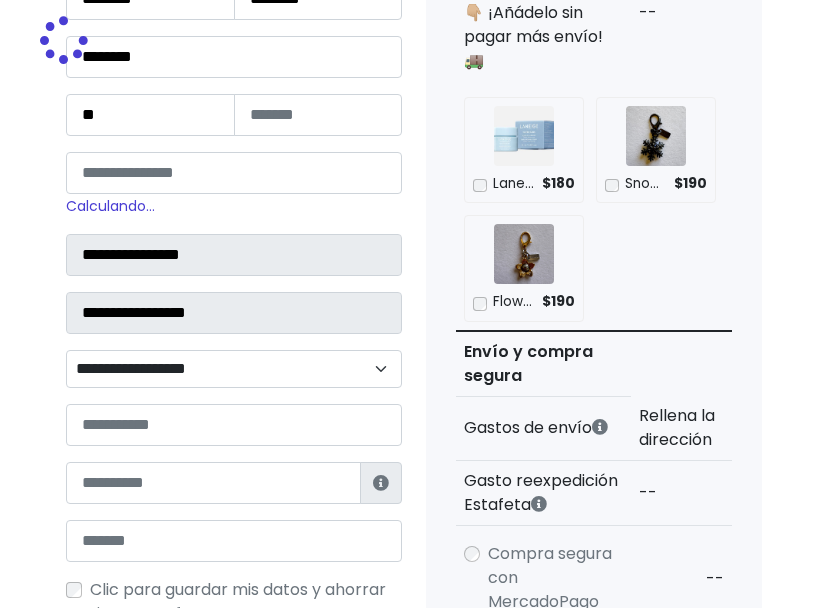 click on "**********" at bounding box center [234, 369] 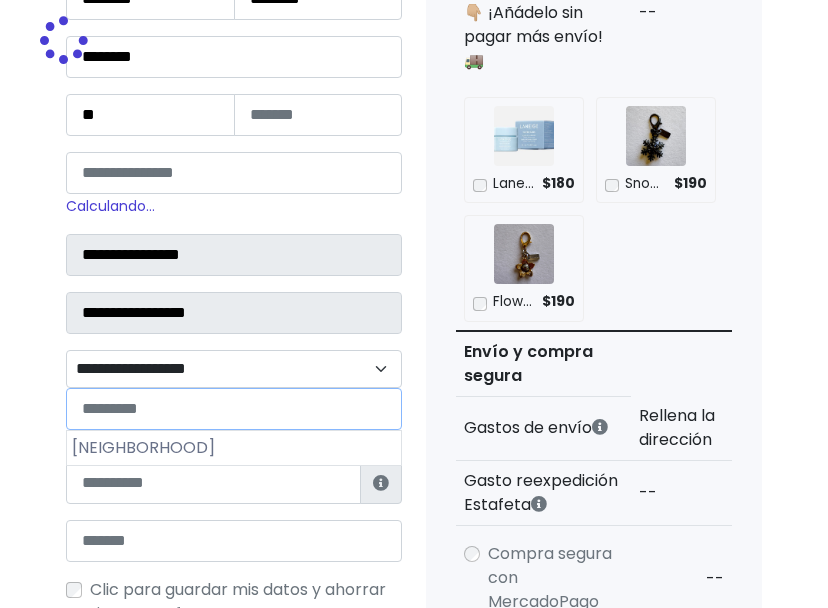 scroll, scrollTop: 415, scrollLeft: 0, axis: vertical 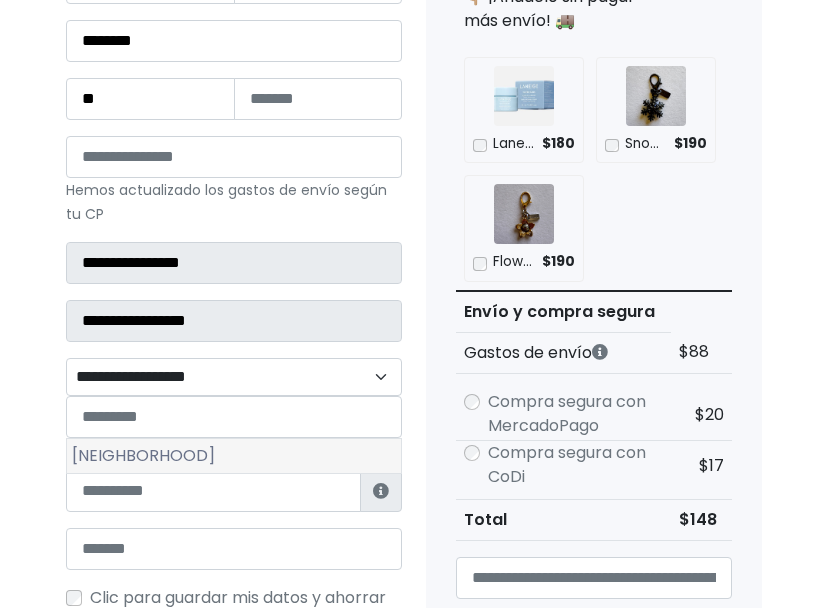 click on "San Juan de Aragón III Sección" at bounding box center [234, 456] 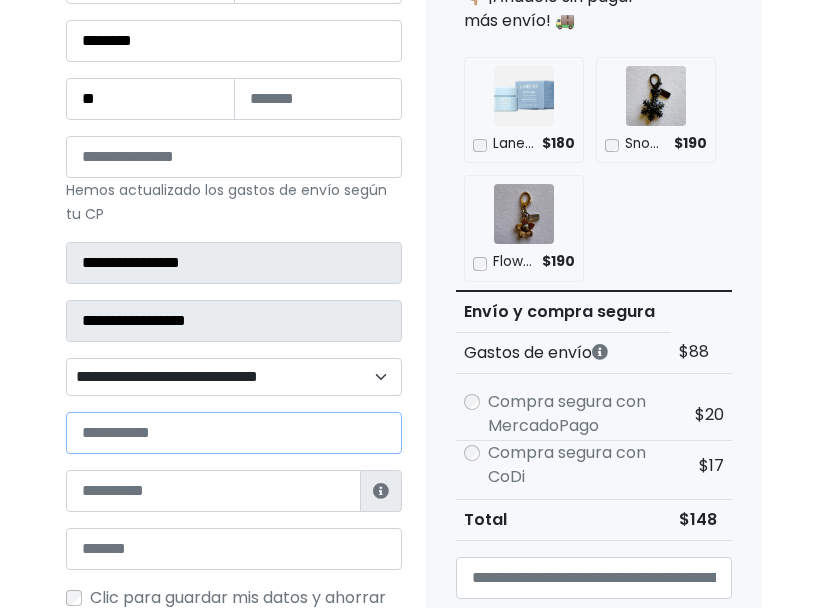 click at bounding box center [234, 433] 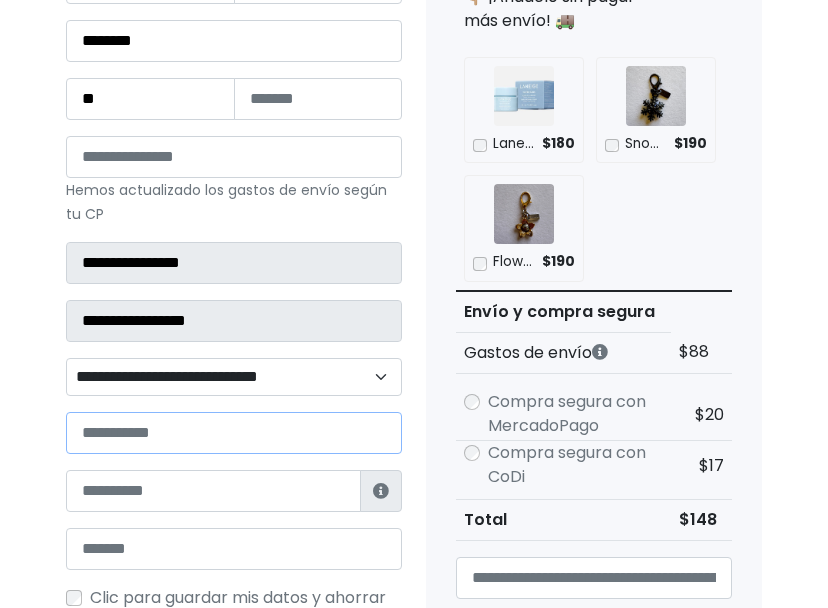 paste on "**********" 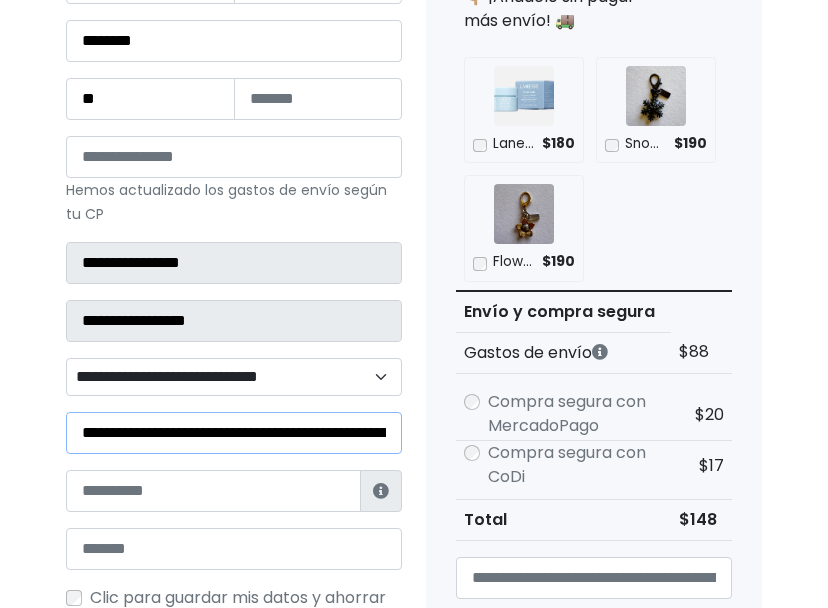 type on "**********" 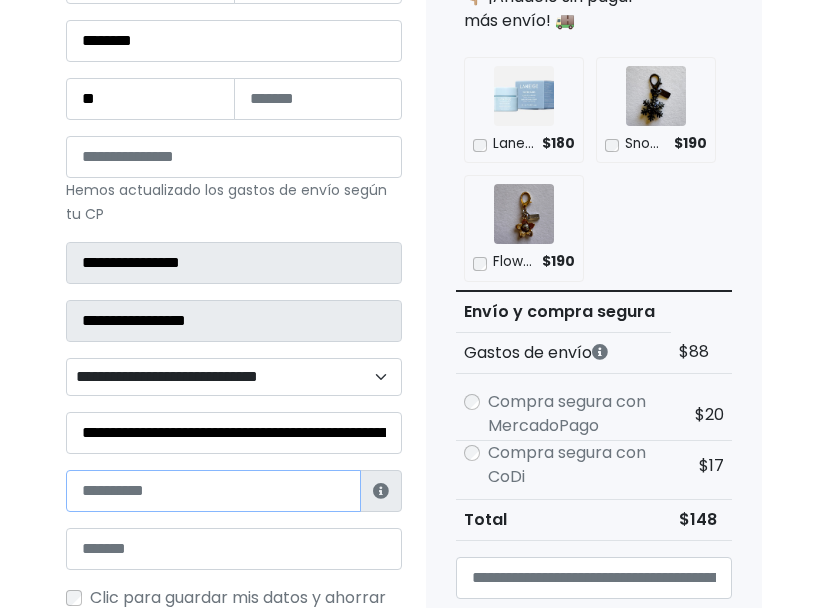 click at bounding box center [213, 491] 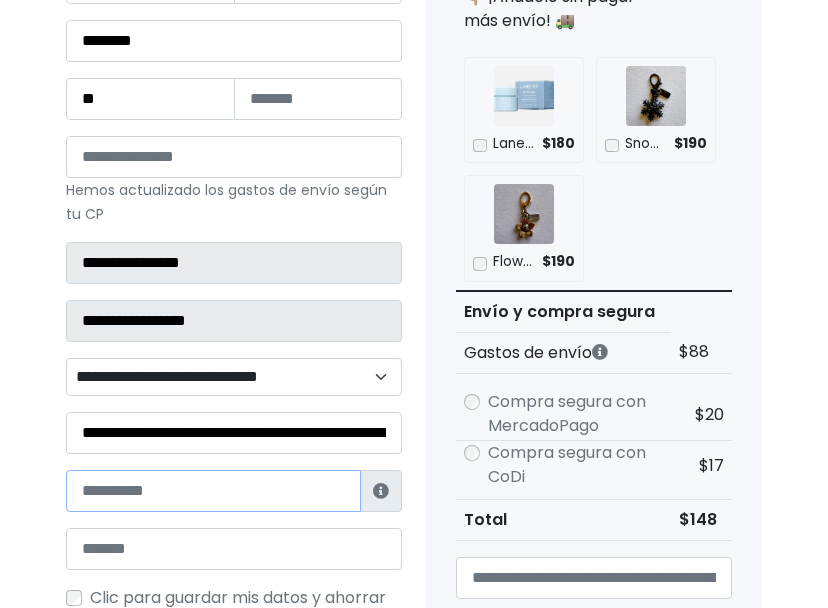 paste on "**********" 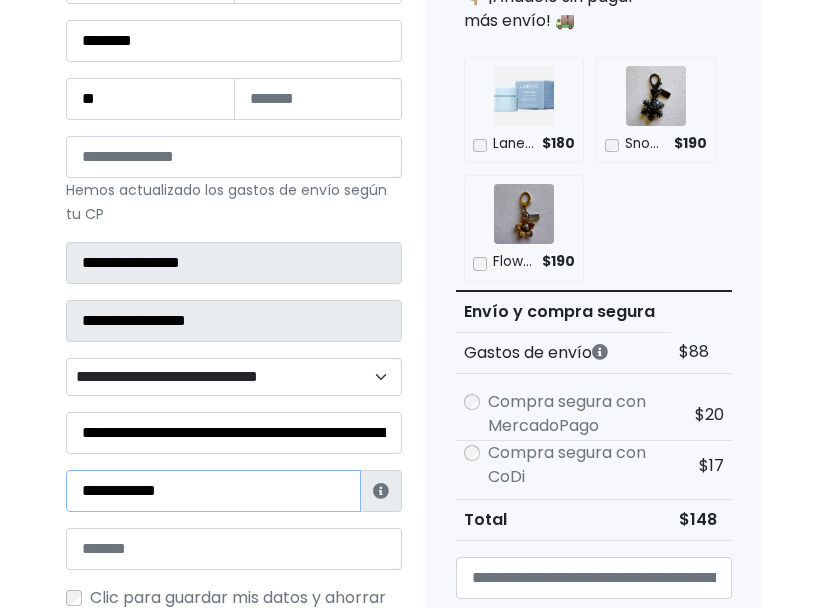 click on "**********" at bounding box center [213, 491] 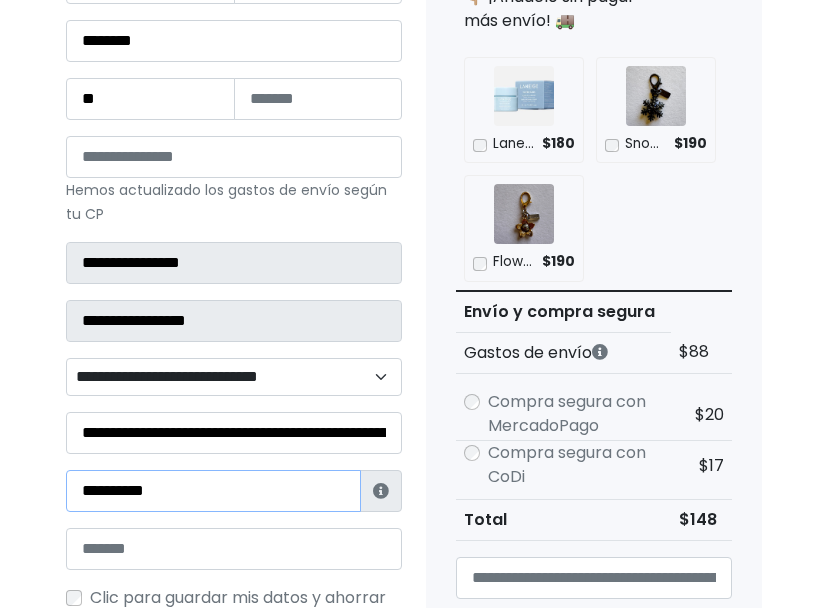 type on "**********" 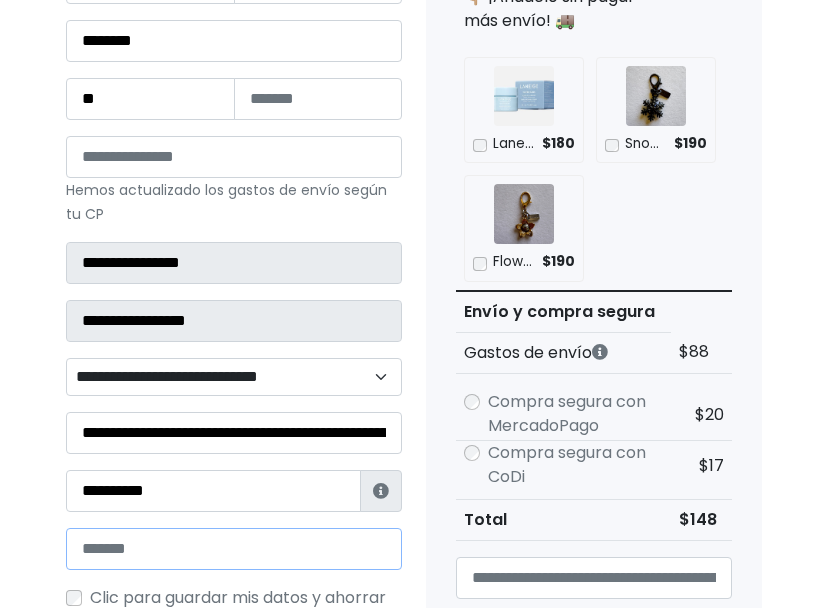click at bounding box center [234, 549] 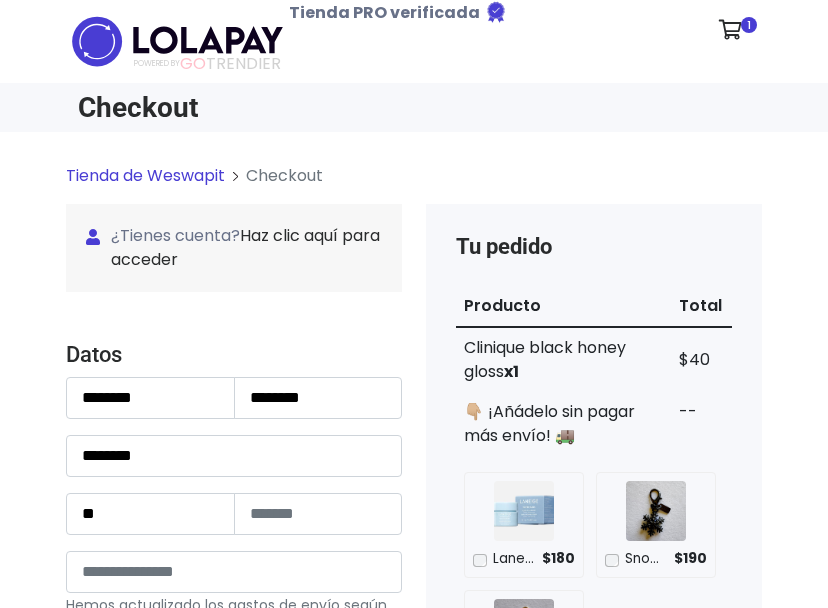 scroll, scrollTop: 0, scrollLeft: 0, axis: both 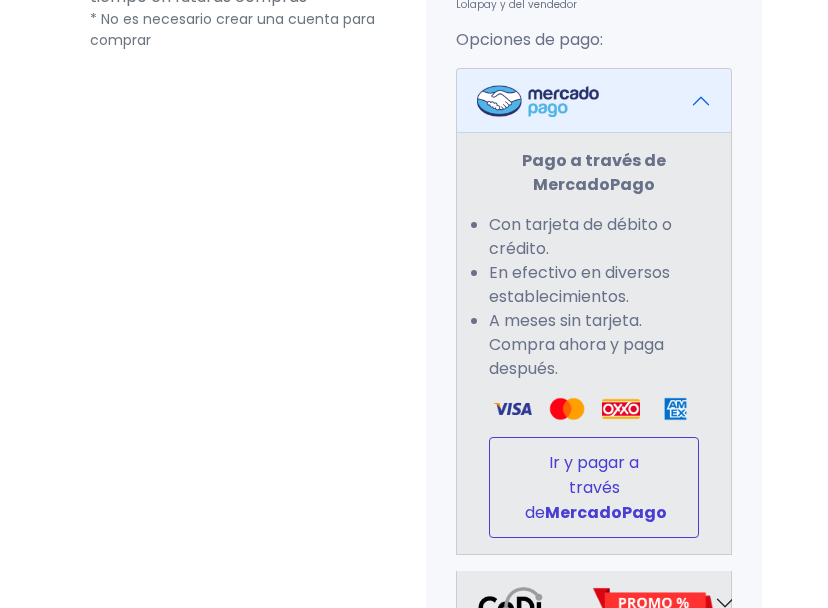 type on "**********" 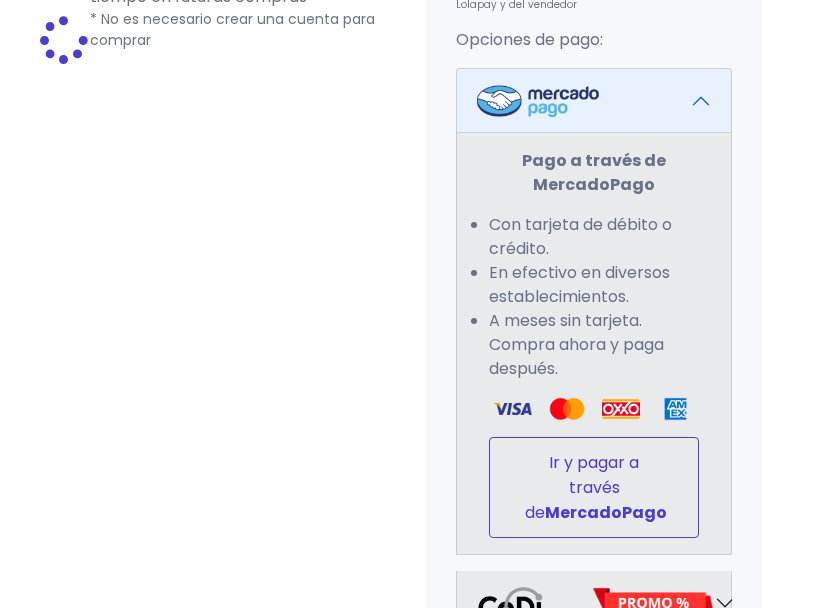click on "Ir y pagar a través de  MercadoPago" at bounding box center (594, 487) 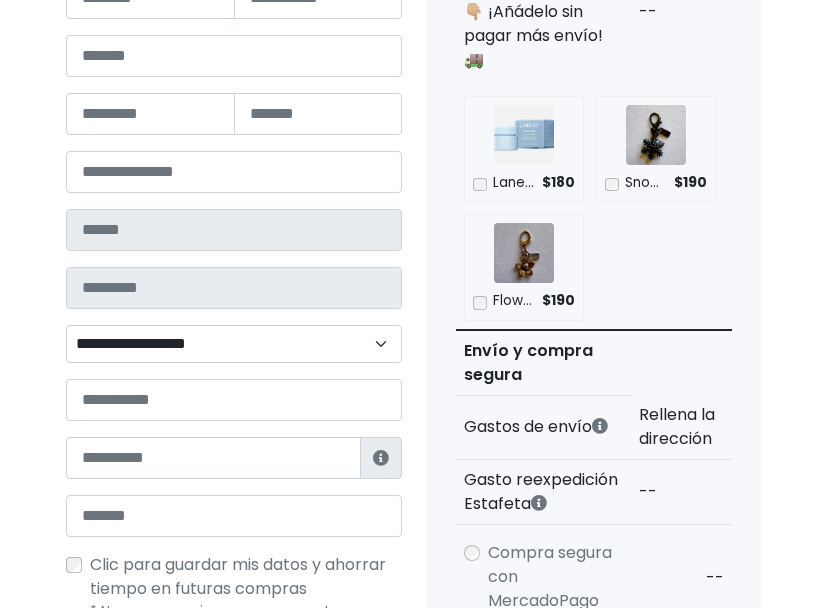 scroll, scrollTop: 401, scrollLeft: 0, axis: vertical 